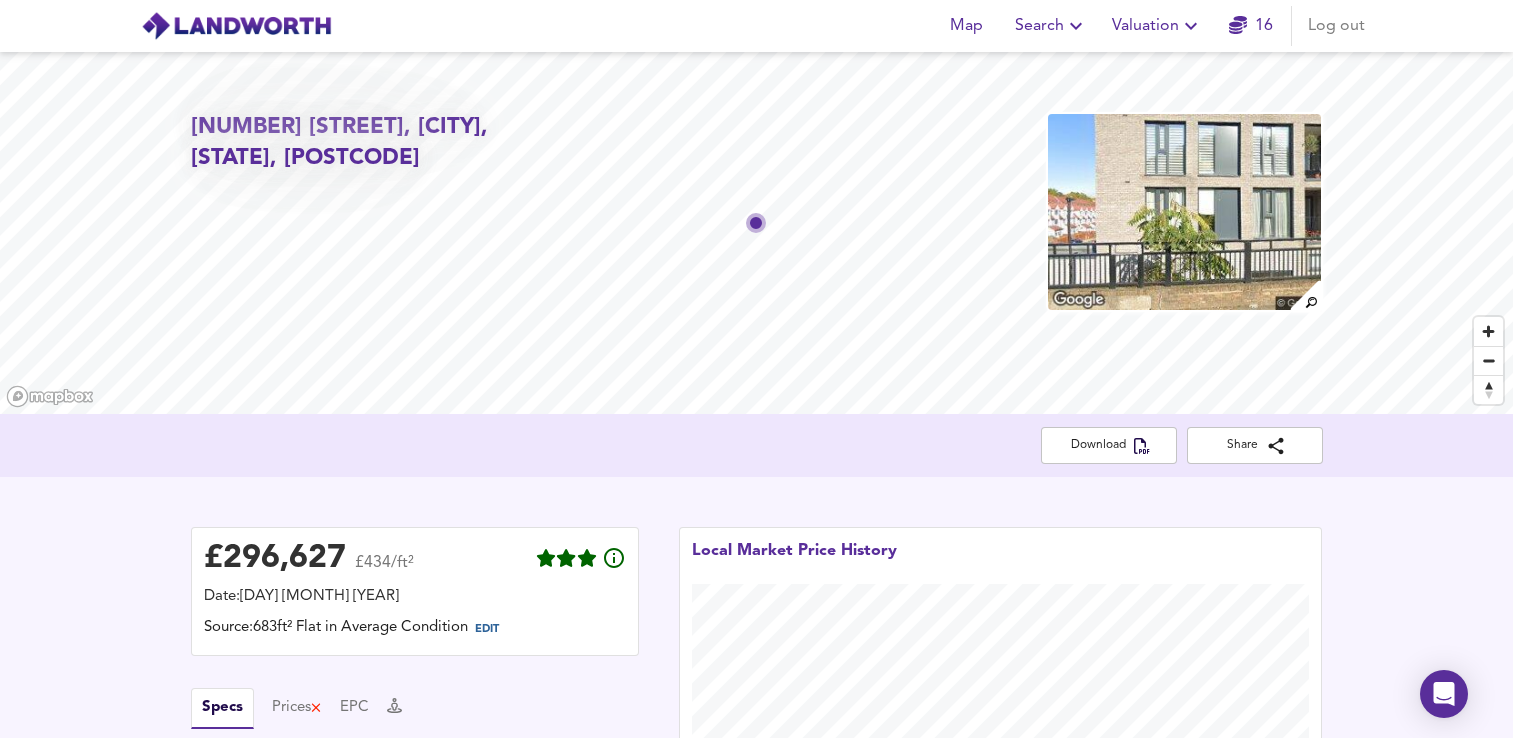 scroll, scrollTop: 0, scrollLeft: 0, axis: both 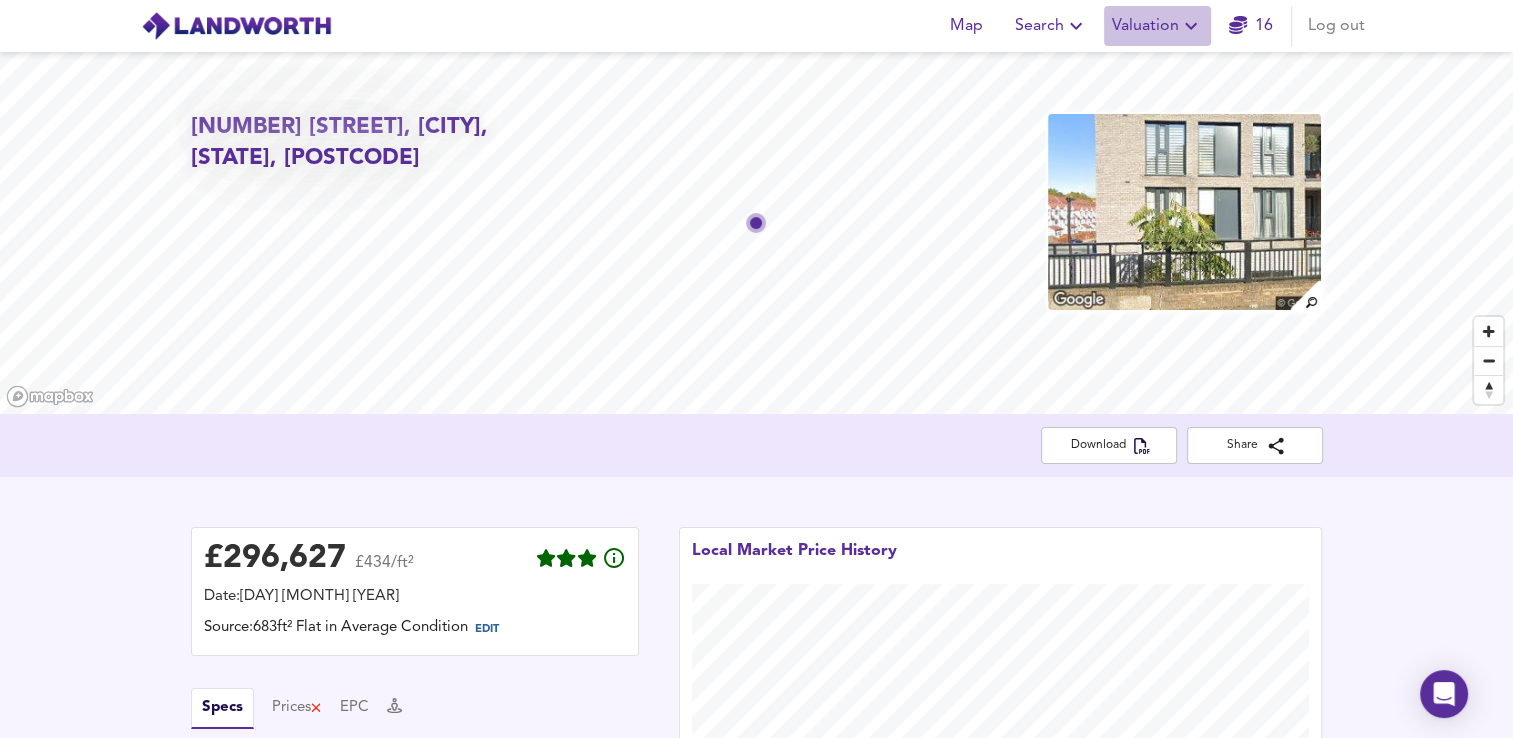 click on "Valuation" at bounding box center [1157, 26] 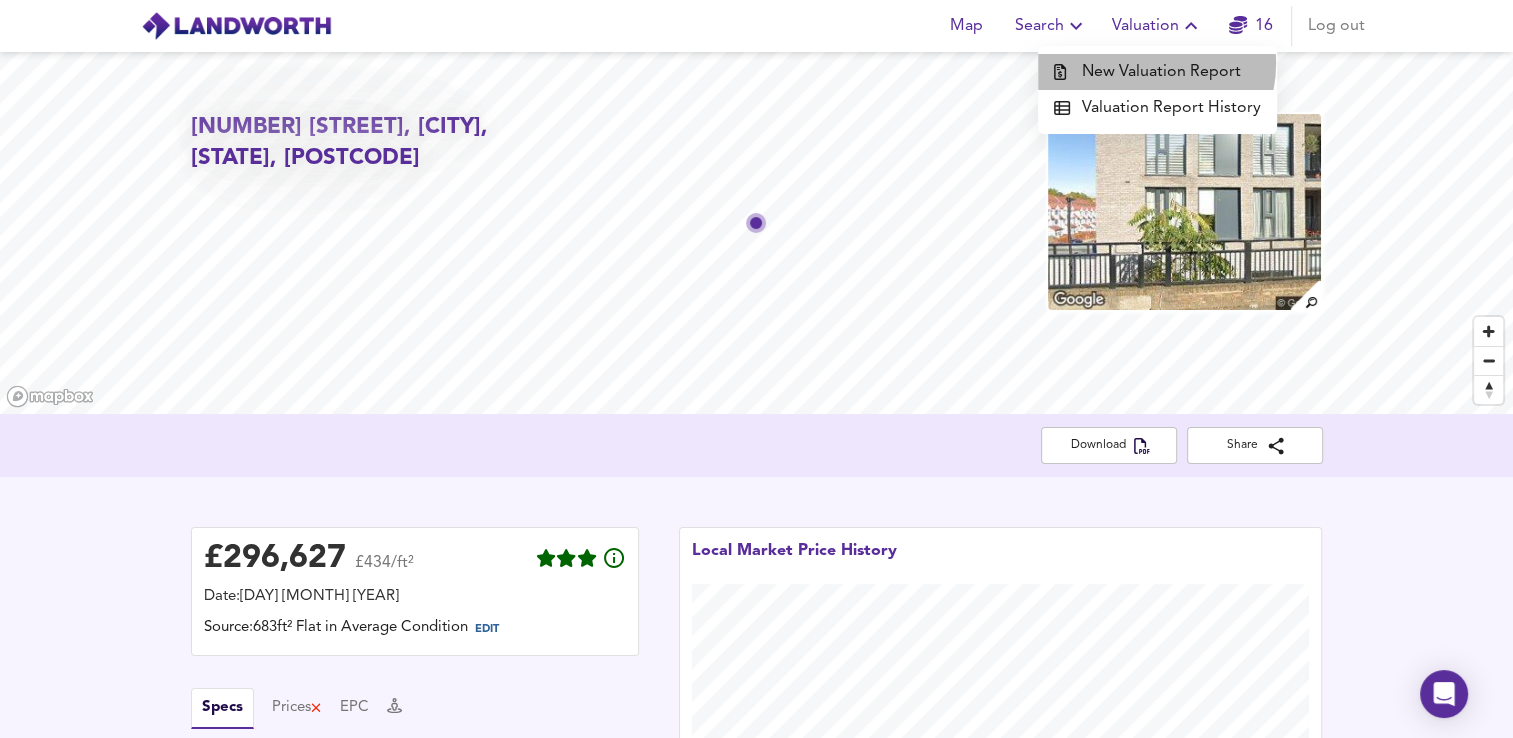 click on "New Valuation Report" at bounding box center (1157, 72) 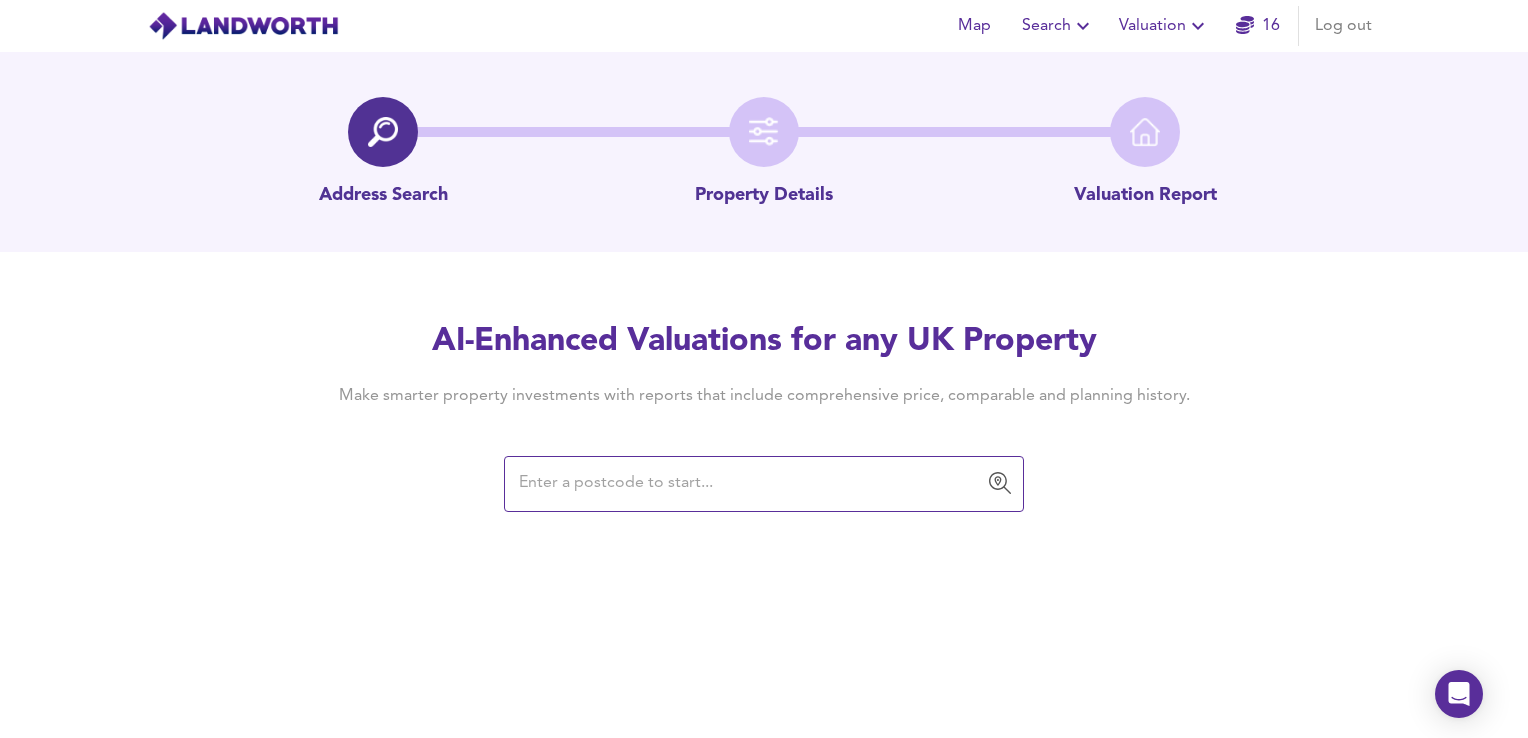 click at bounding box center [749, 484] 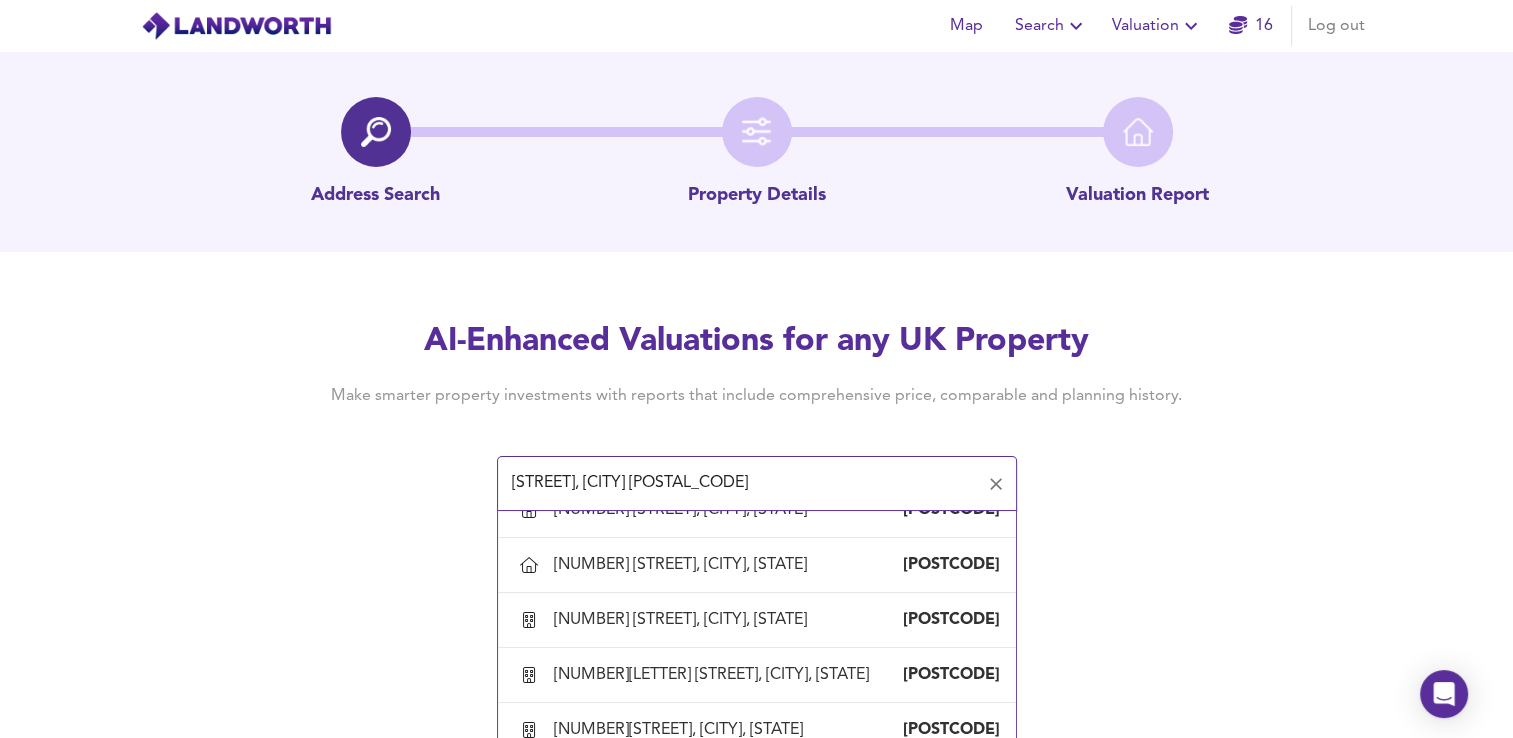 scroll, scrollTop: 597, scrollLeft: 0, axis: vertical 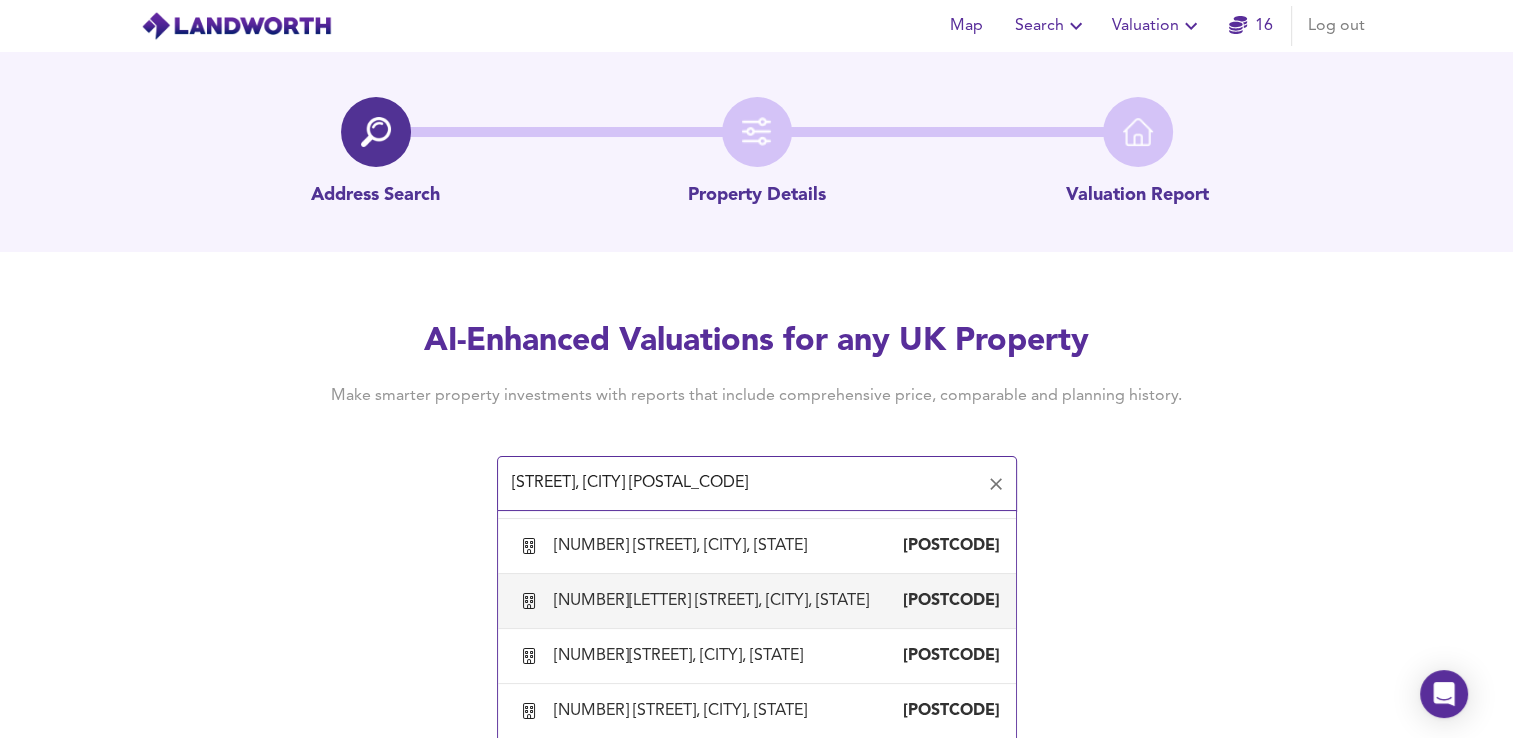 click on "[NUMBER][LETTER] [STREET], [CITY], [STATE], [POSTCODE]" at bounding box center [757, 601] 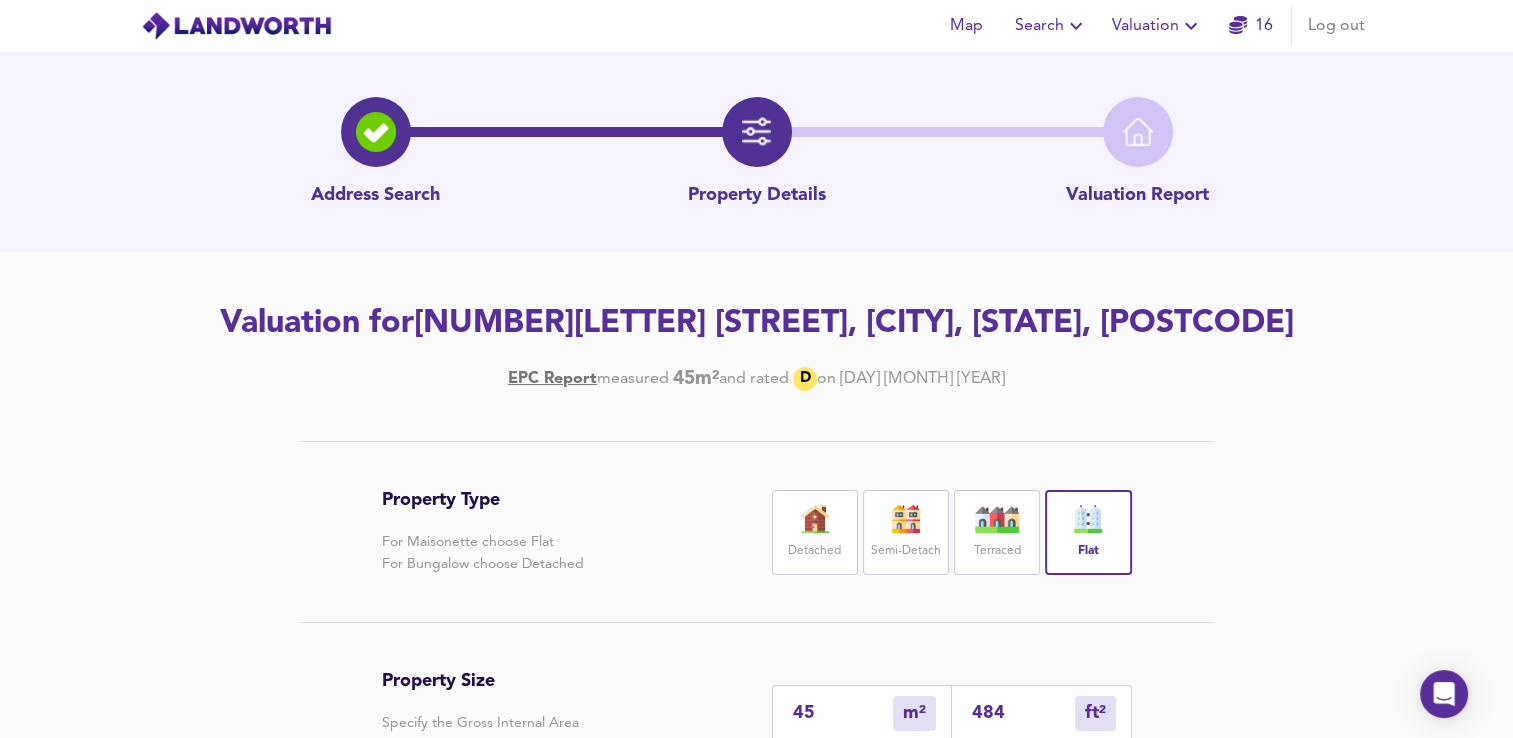 click on "484" at bounding box center [1023, 713] 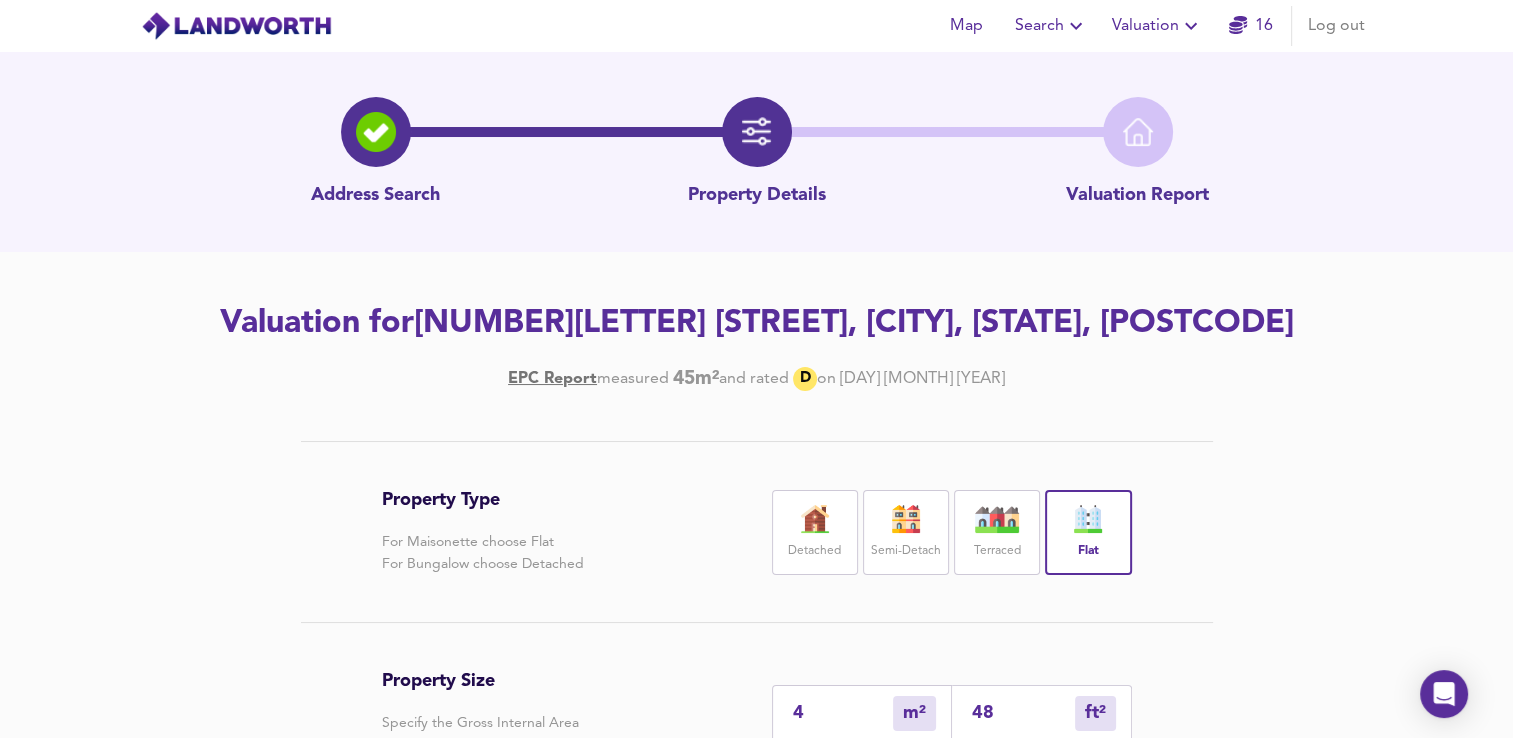 type on "0" 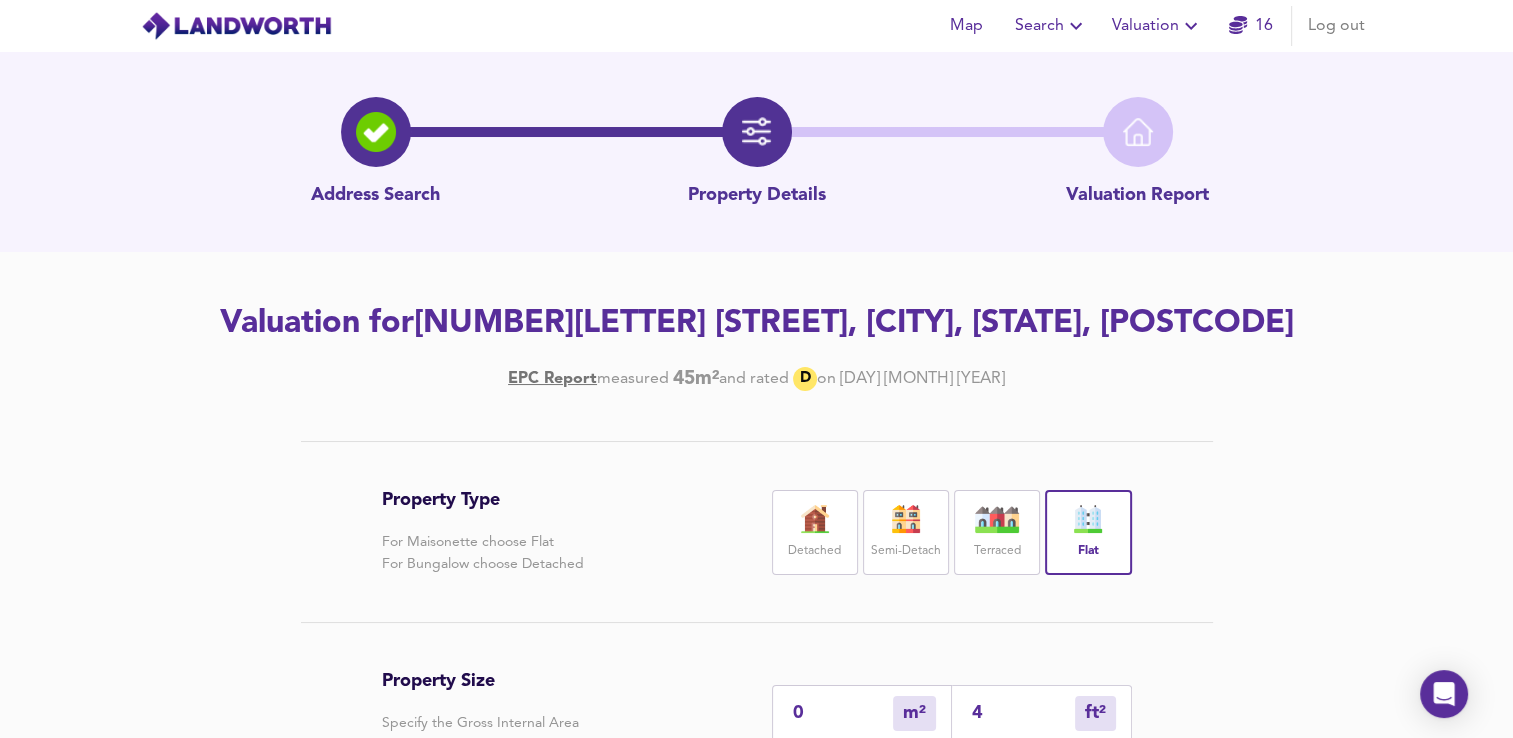 type 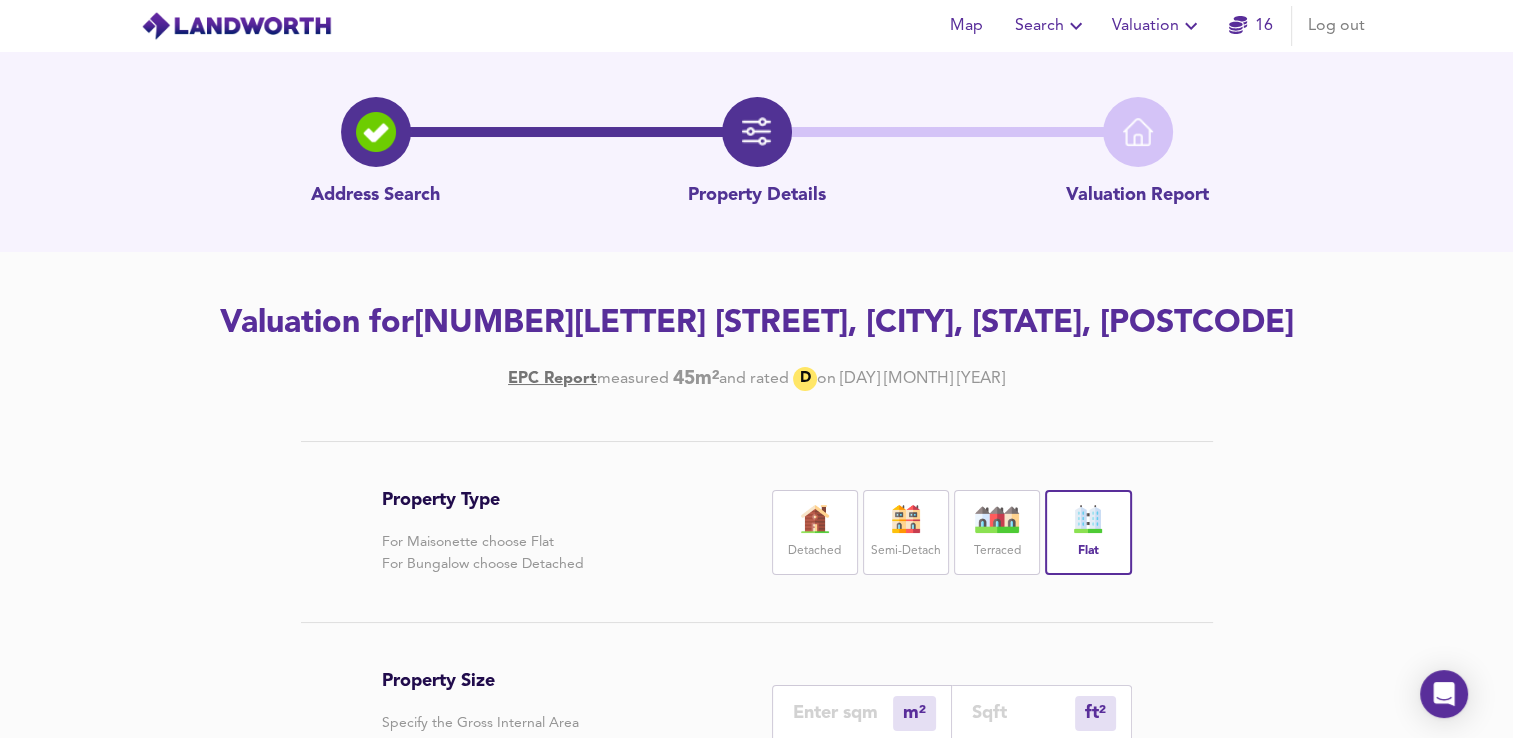 type on "0" 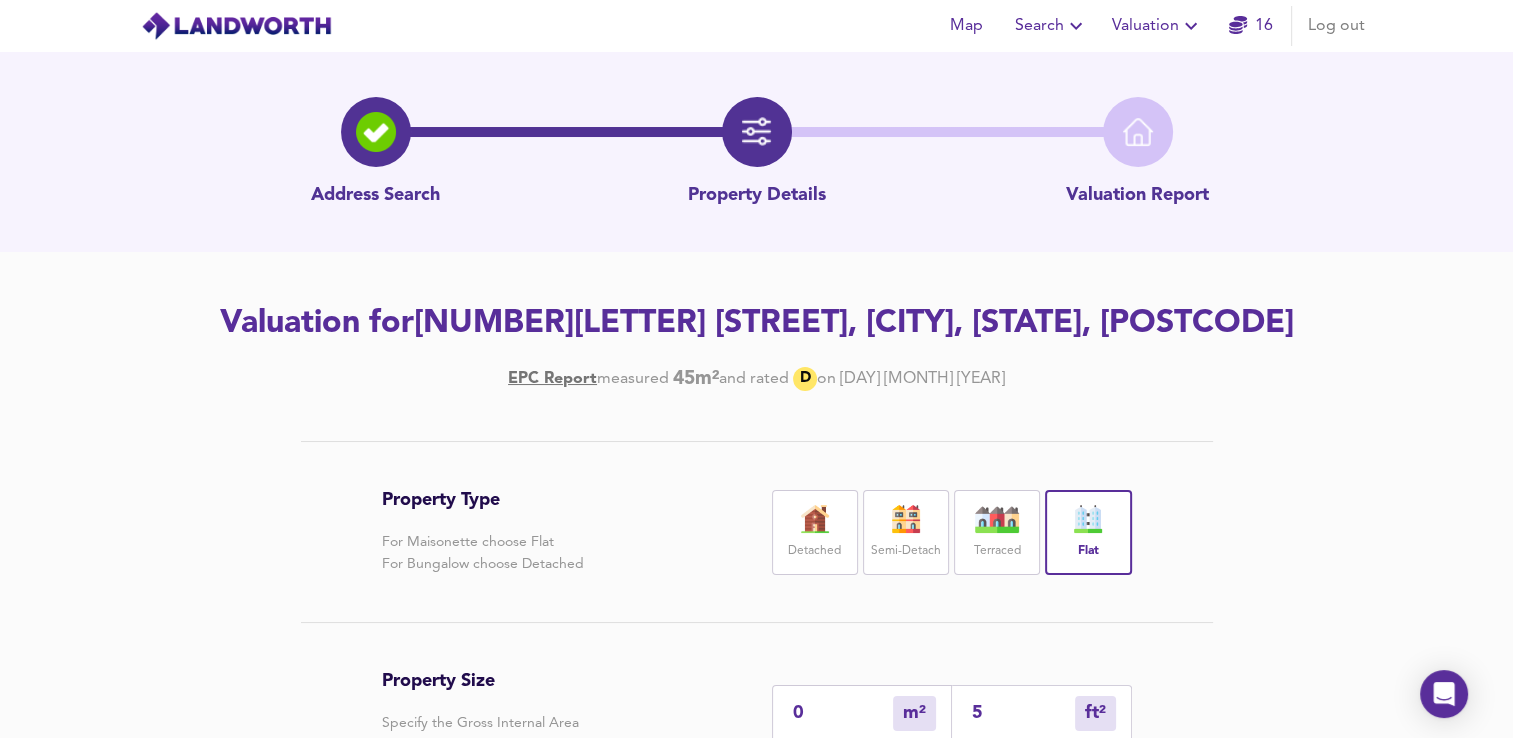 type on "5" 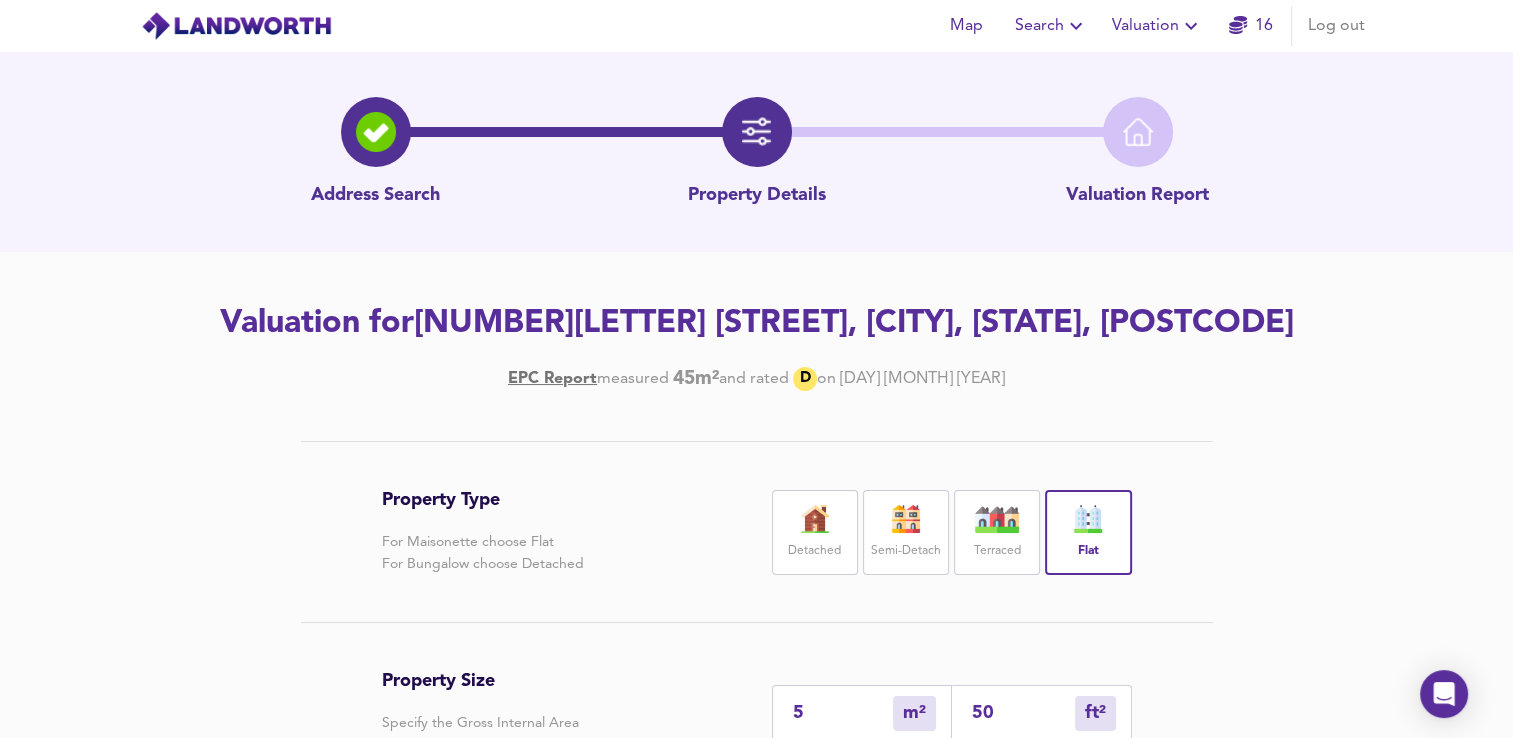 type on "47" 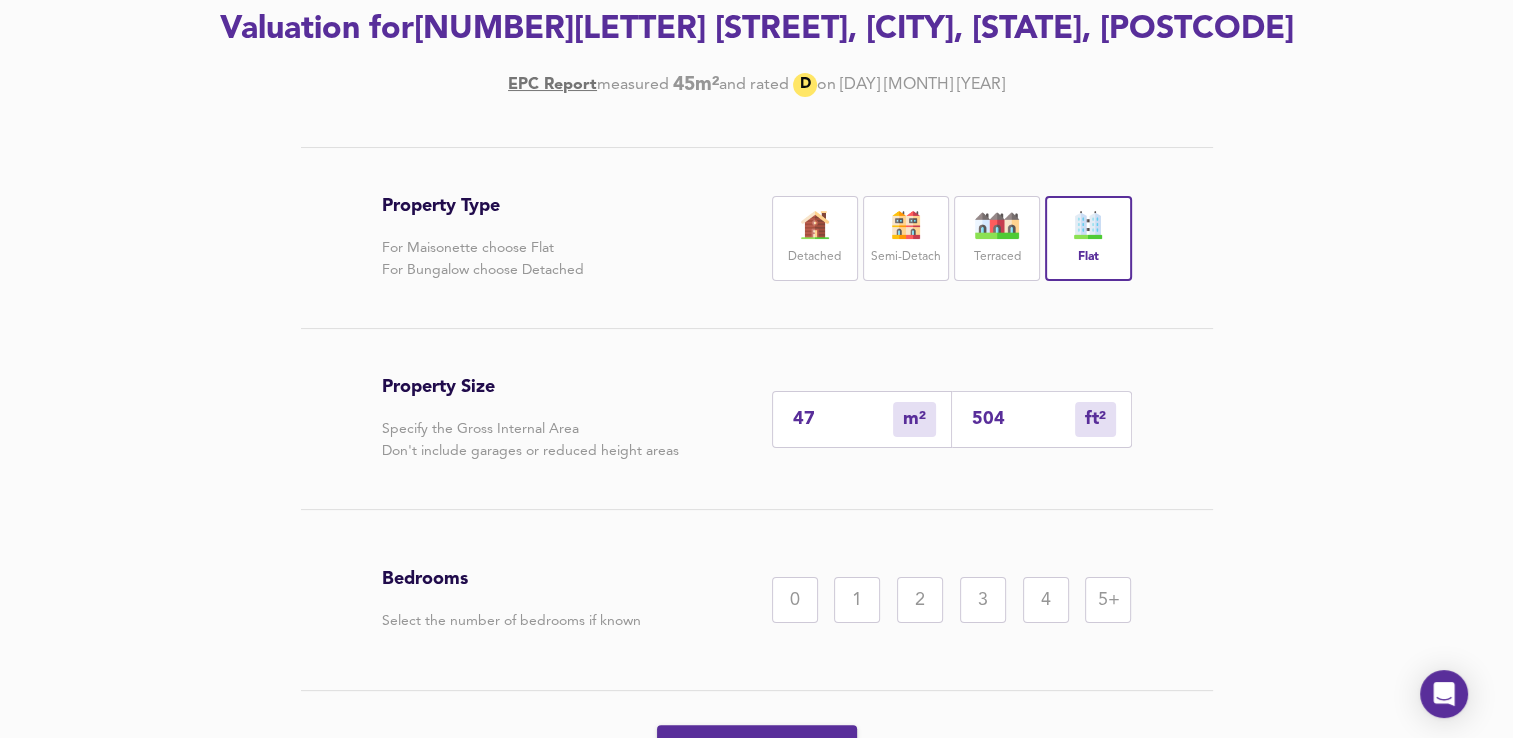 scroll, scrollTop: 316, scrollLeft: 0, axis: vertical 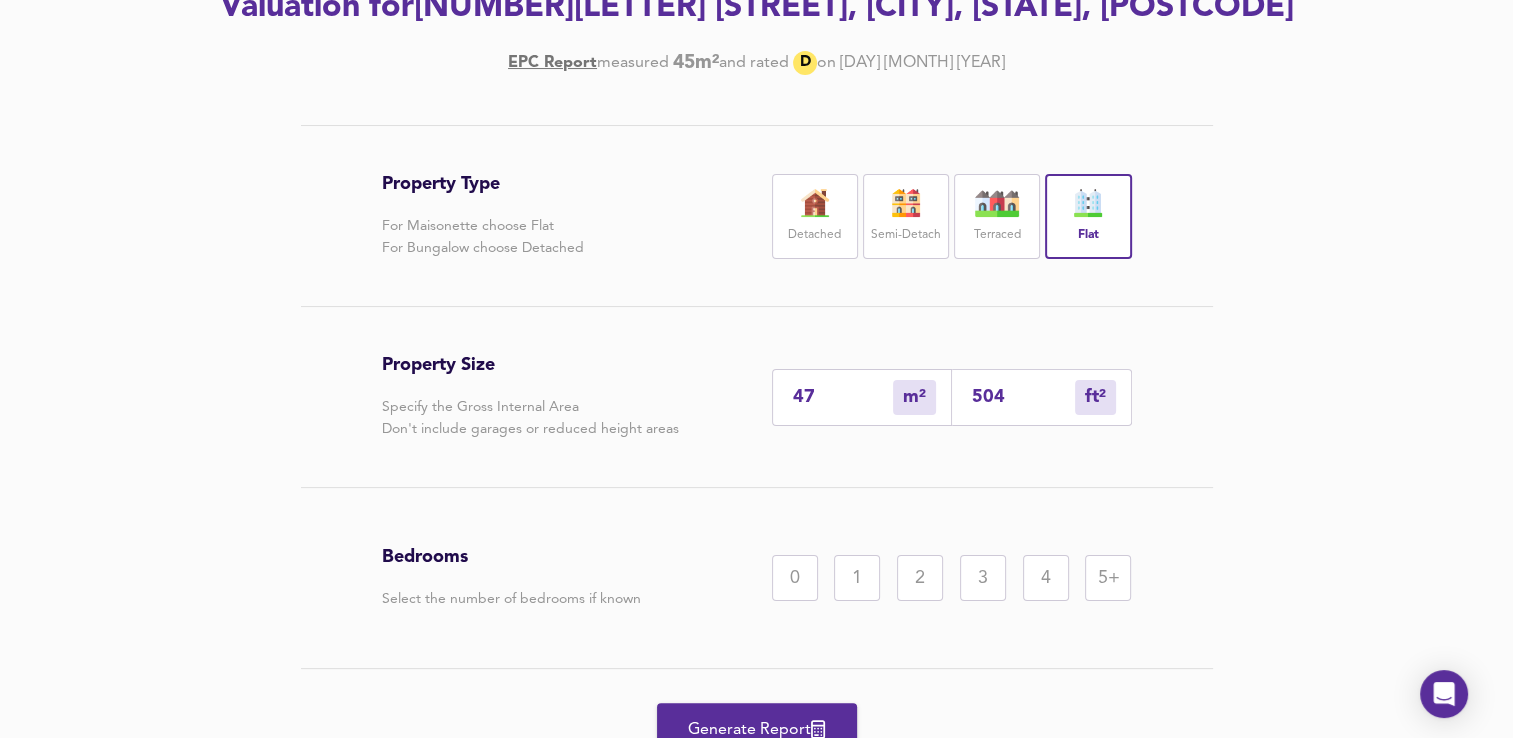 type on "504" 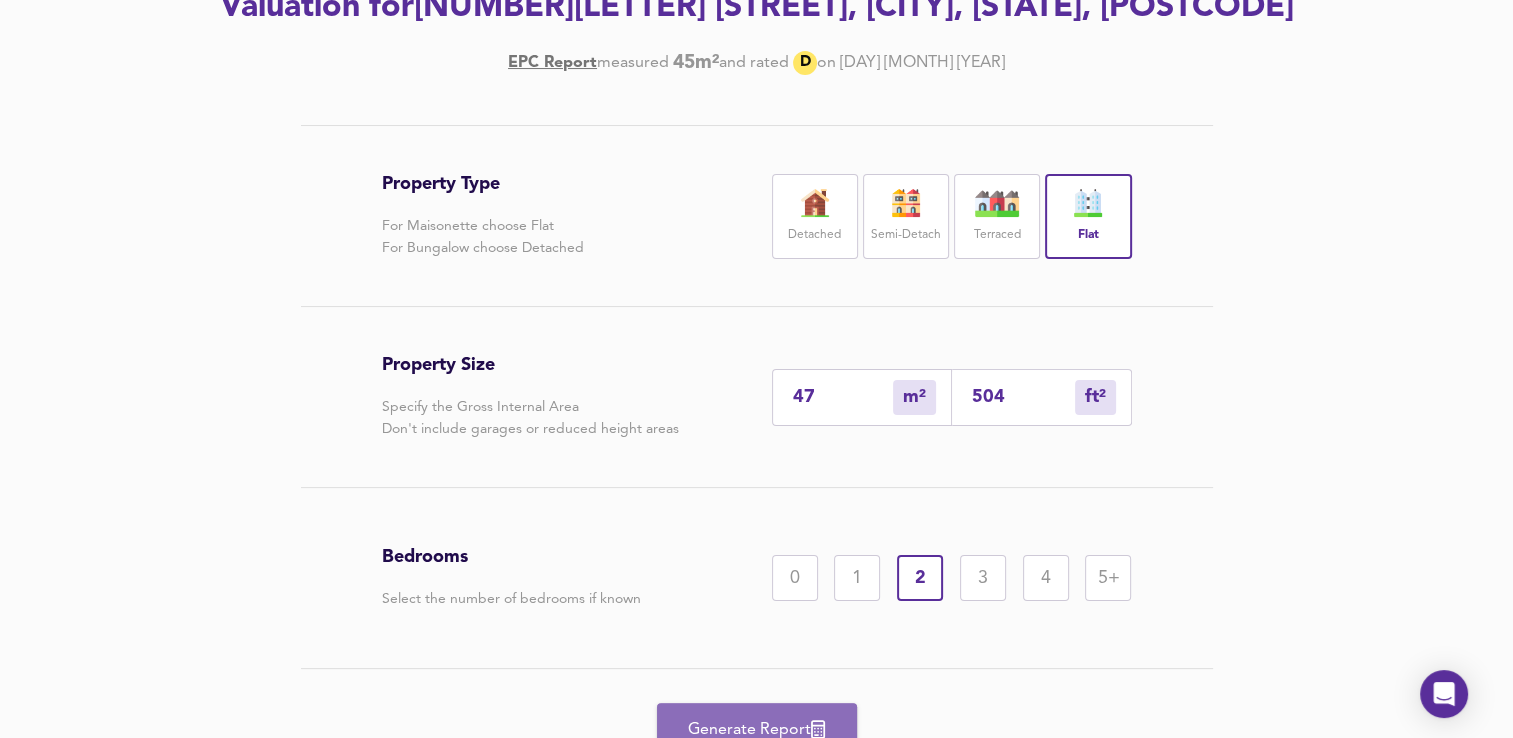 click on "Generate Report" at bounding box center (757, 730) 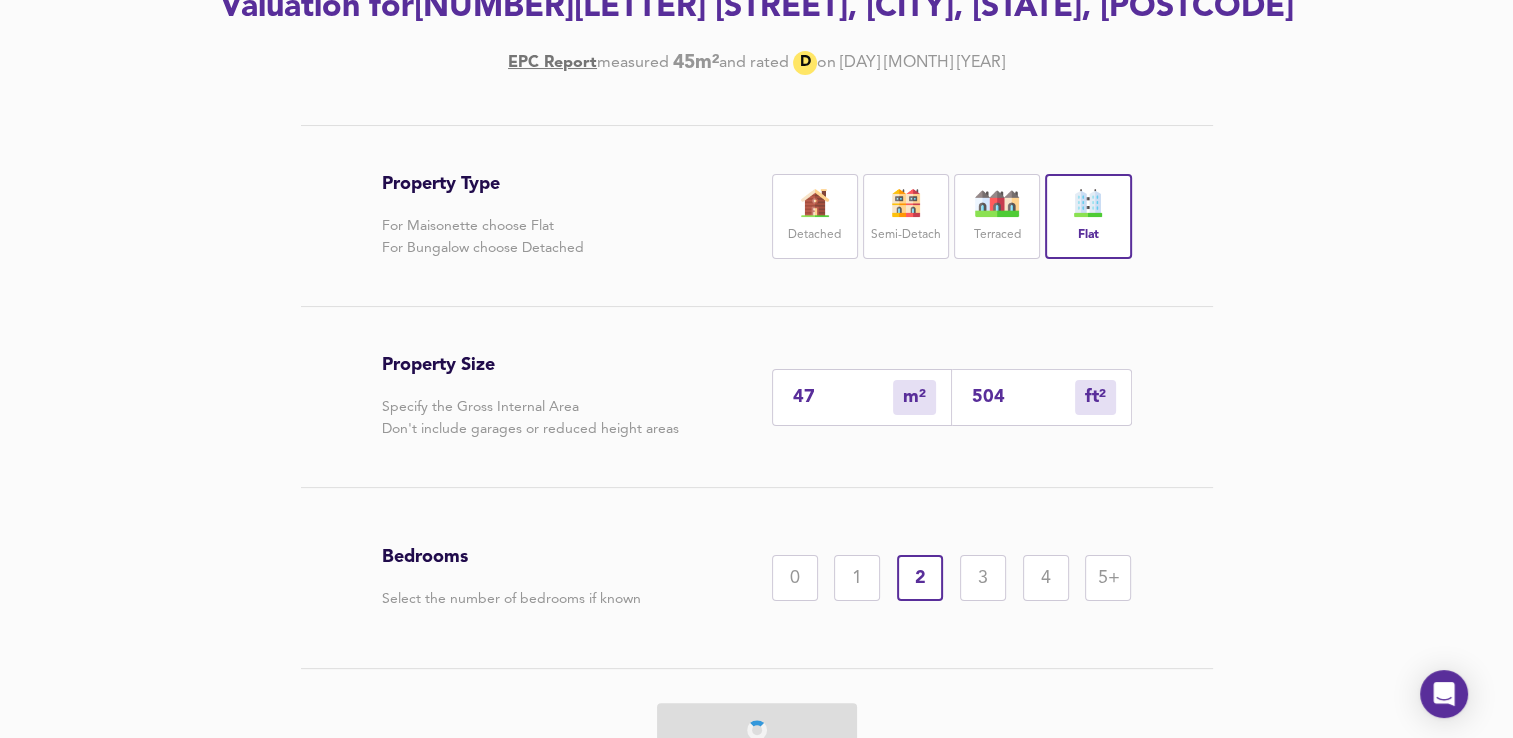 scroll, scrollTop: 0, scrollLeft: 0, axis: both 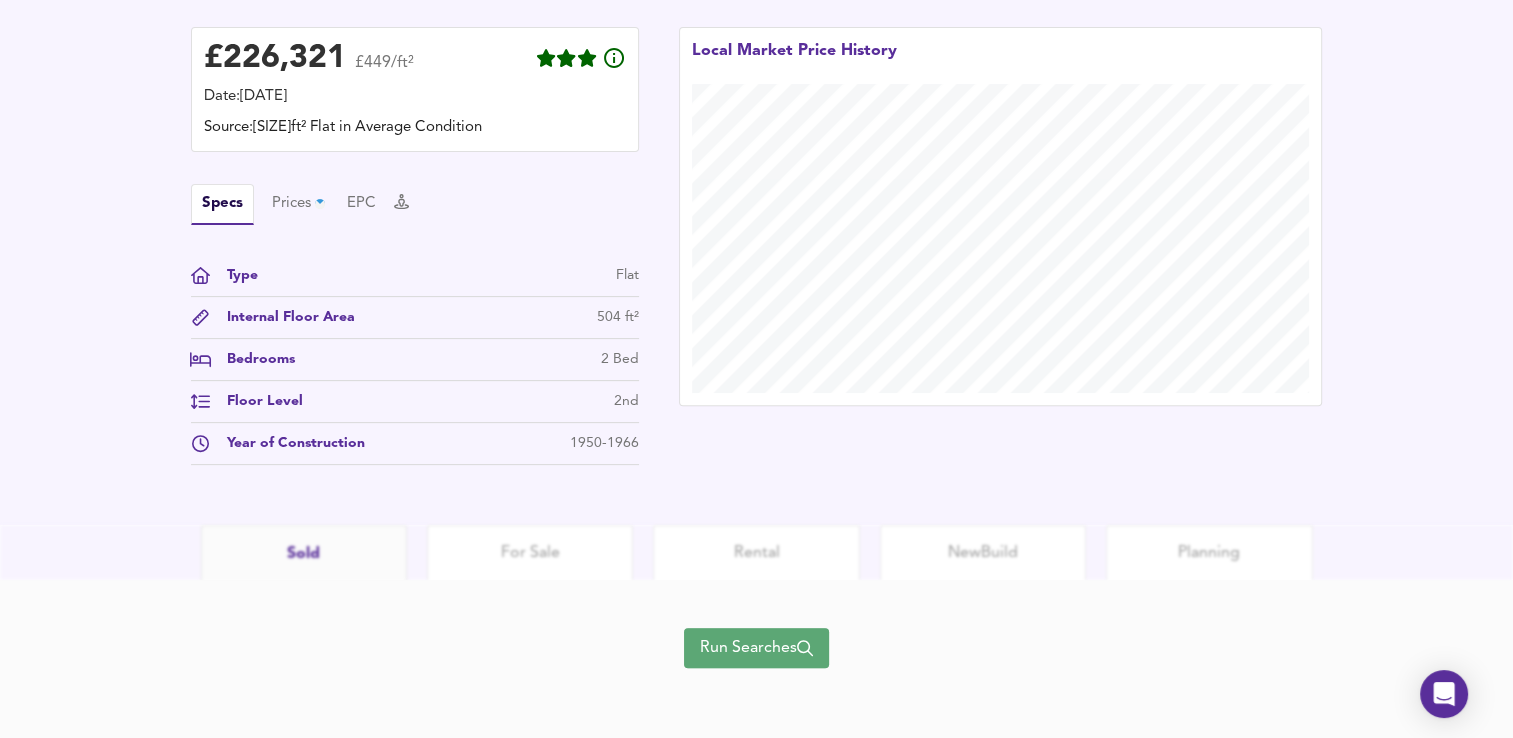 click on "Run Searches" at bounding box center [756, 648] 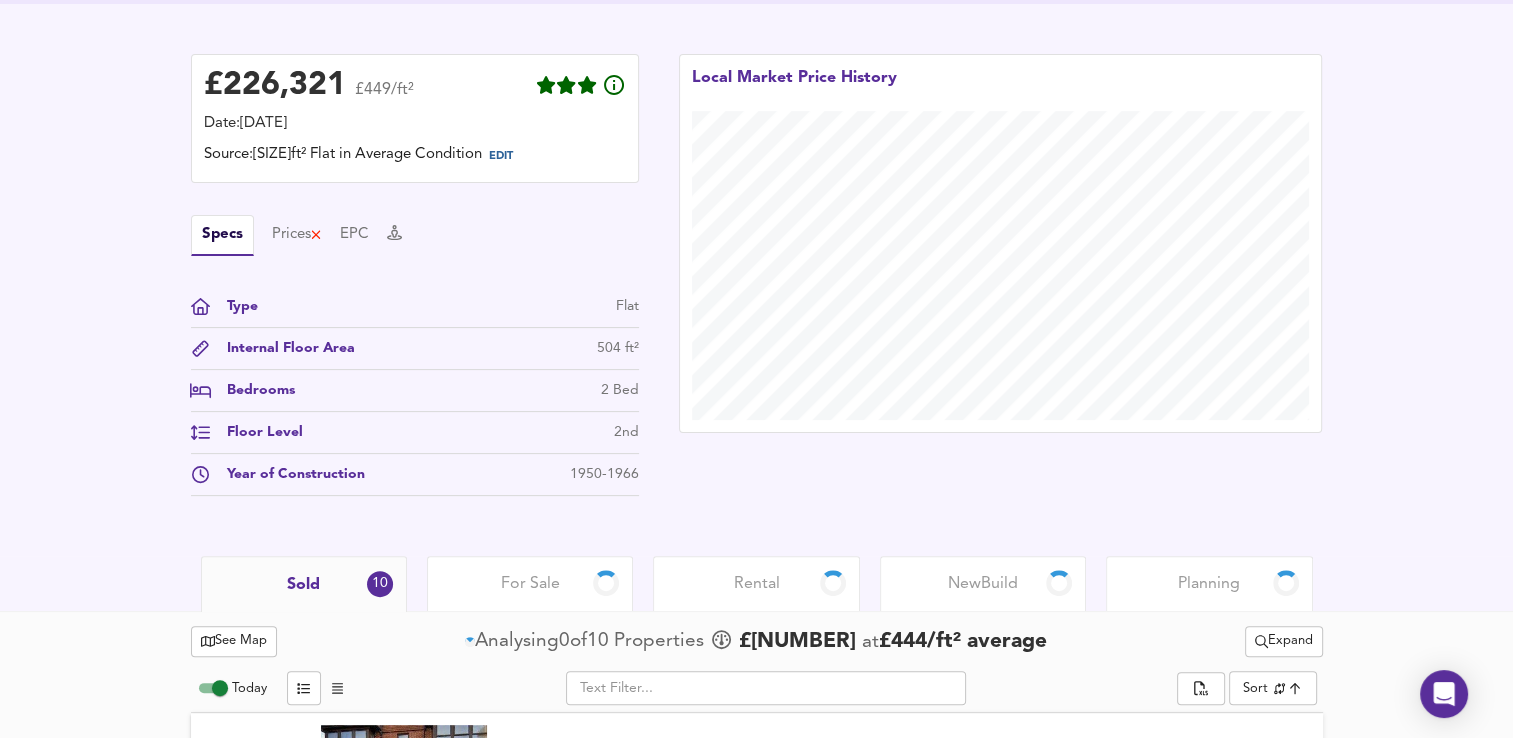 scroll, scrollTop: 500, scrollLeft: 0, axis: vertical 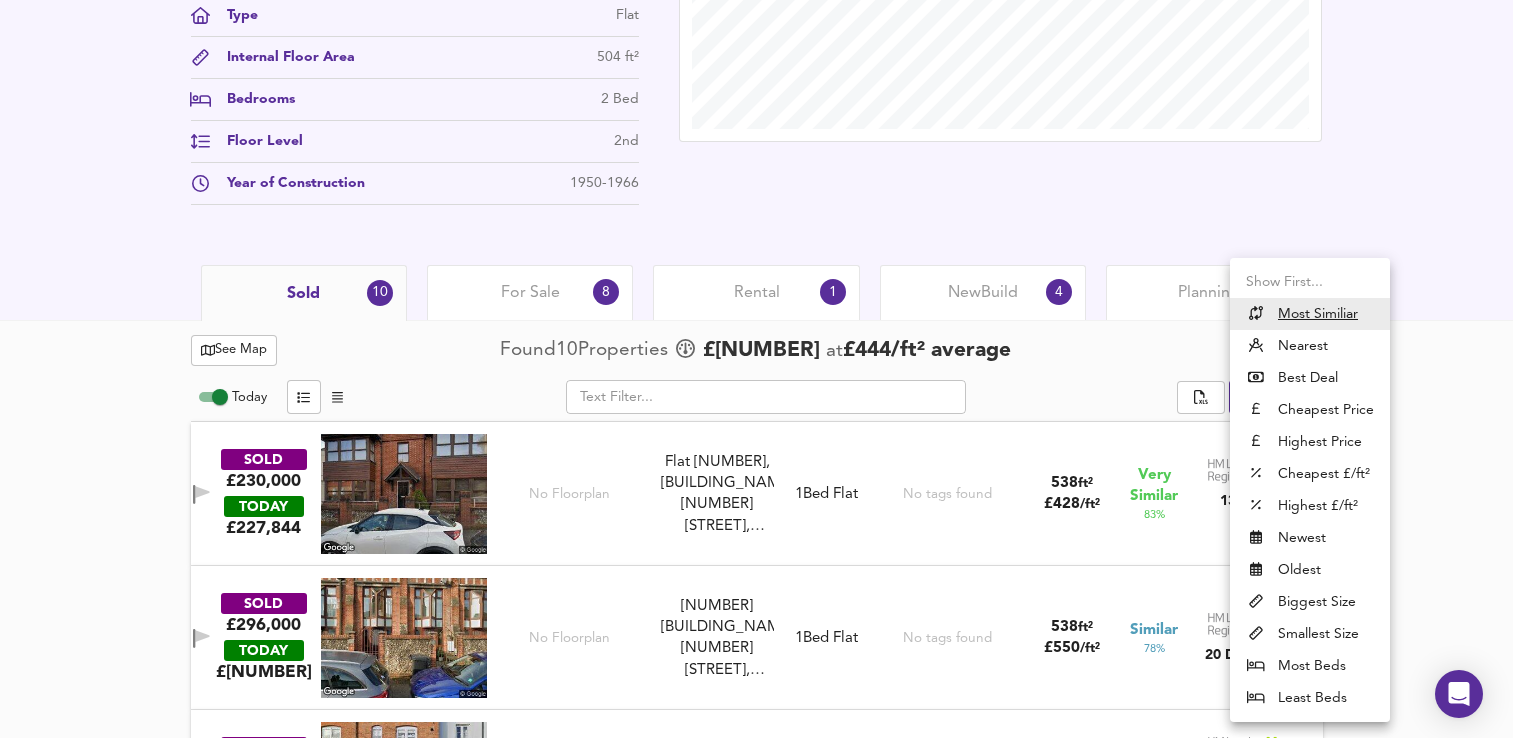 click on "Map Search Valuation    [NUMBER] Log out [NUMBER][LETTER] [STREET], [CITY], [STATE], [POSTCODE] Download Share £ [PRICE]   £[PRICE]/ft²   Date:  [DAY] [MONTH] [YEAR] Source: [SIZE]ft² Flat in Average Condition EDIT Specs Prices   EPC Type Flat Internal Floor Area [SIZE] ft² Bedrooms [NUMBER] Bed Floor Level [NUMBER]nd Year of Construction [YEAR]-[YEAR]   Local Market Price History   Sold [NUMBER] For Sale [NUMBER] Rental [NUMBER] New  Build [NUMBER] Planning [NUMBER]   See Map Found  [NUMBER]  Propert ies     £ [PRICE]   at  £ [PRICE] / ft²   average      Expand Today           ​       Sort   similarityscore ​ SOLD £[PRICE]   TODAY  £ [PRICE] No Floorplan Flat [NUMBER], [BUILDING_NAME], [NUMBER] [STREET], [POSTCODE] Flat [NUMBER], [BUILDING_NAME], [NUMBER] [STREET], [POSTCODE] [NUMBER]  Bed   Flat No tags found [SIZE] ft² £ [PRICE] / ft² Very Similar [PERCENT] % [MONTH] [DAY] [YEAR] SOLD £[PRICE]   TODAY  £ [PRICE] No Floorplan [NUMBER] [BUILDING_NAME], [NUMBER] [STREET], [POSTCODE] [NUMBER] [BUILDING_NAME], [NUMBER] [STREET], [POSTCODE] [NUMBER]  Bed   Flat No tags found [SIZE] ft² £ [PRICE] / ft² Similar [PERCENT] % [MONTH] [DAY] [YEAR]" at bounding box center [764, -395] 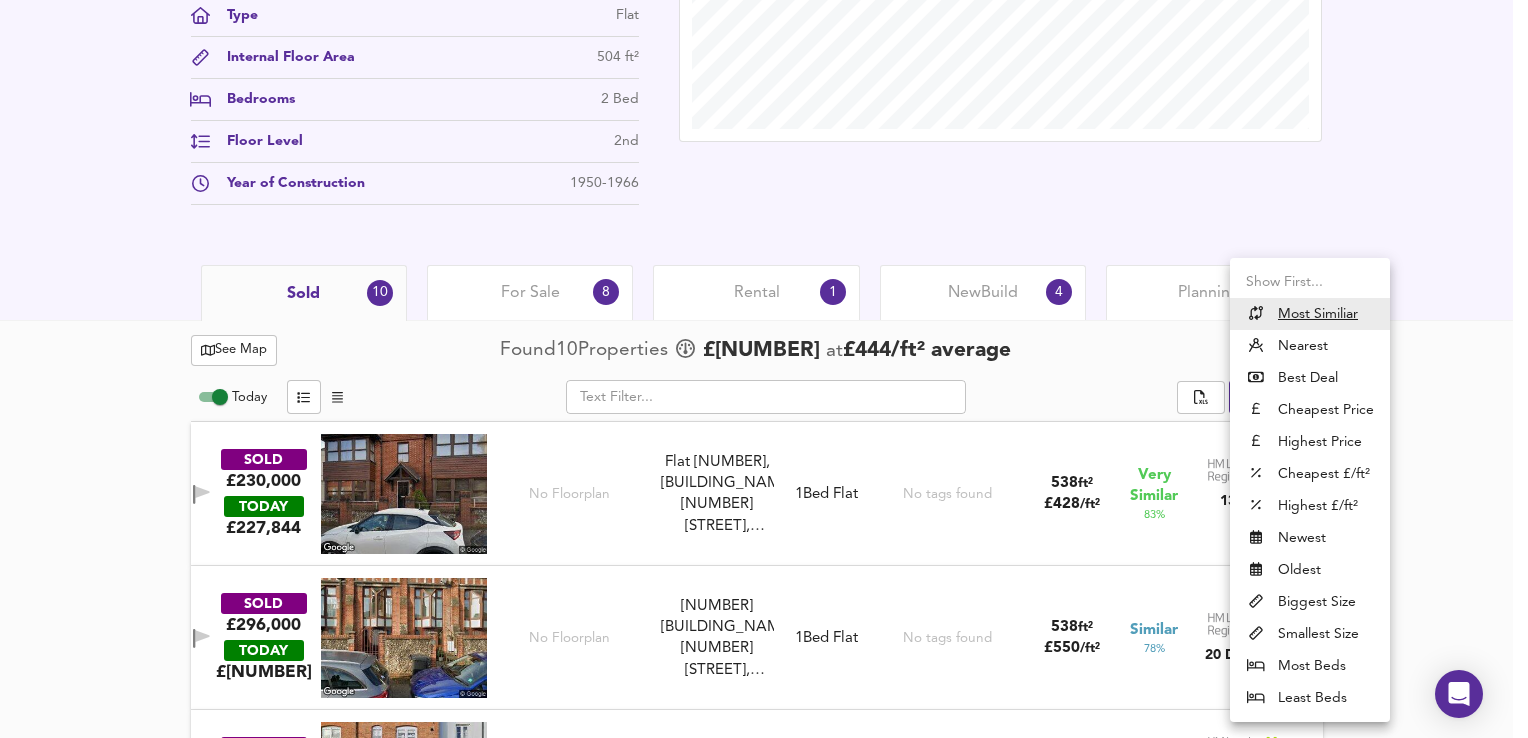 click on "Nearest" at bounding box center (1310, 346) 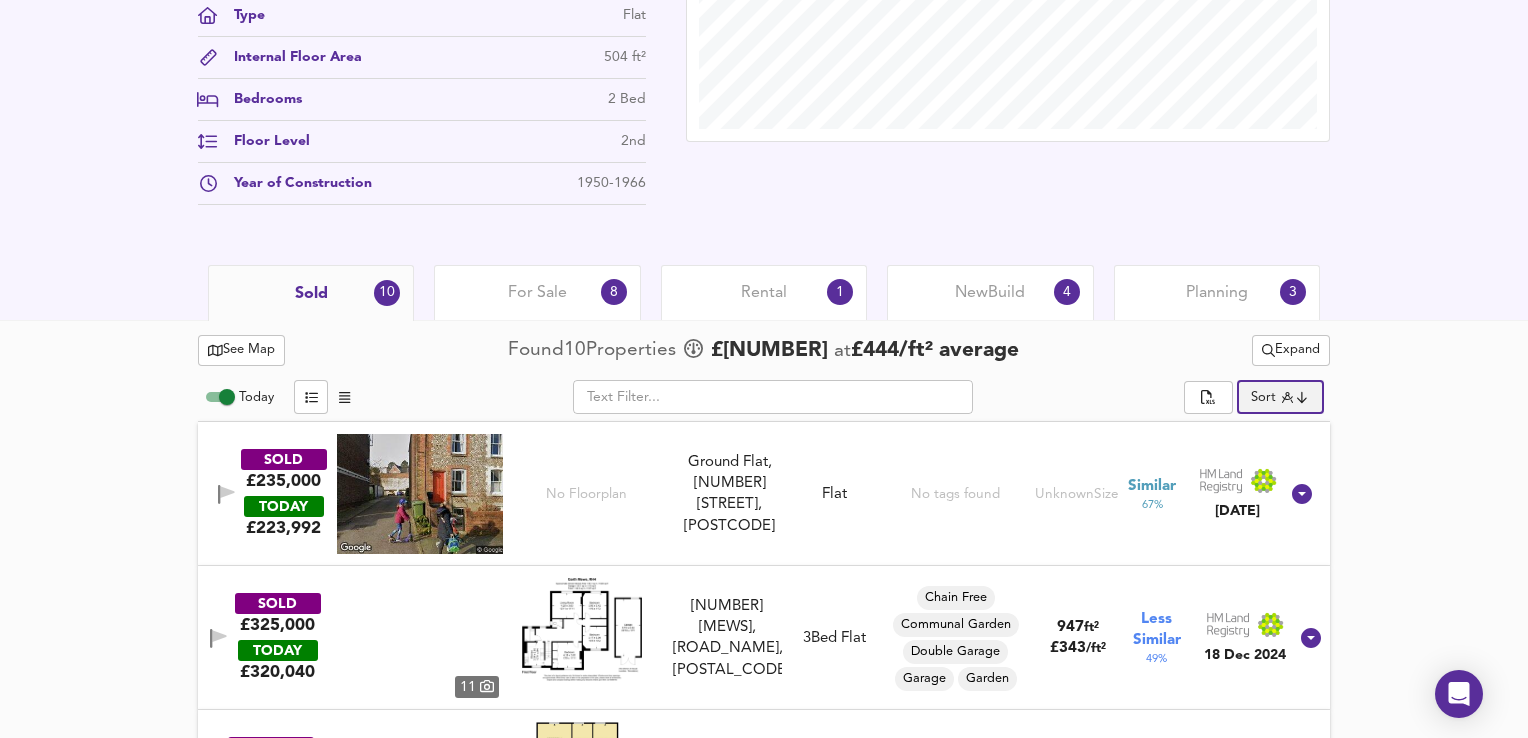 type on "distancetocenter" 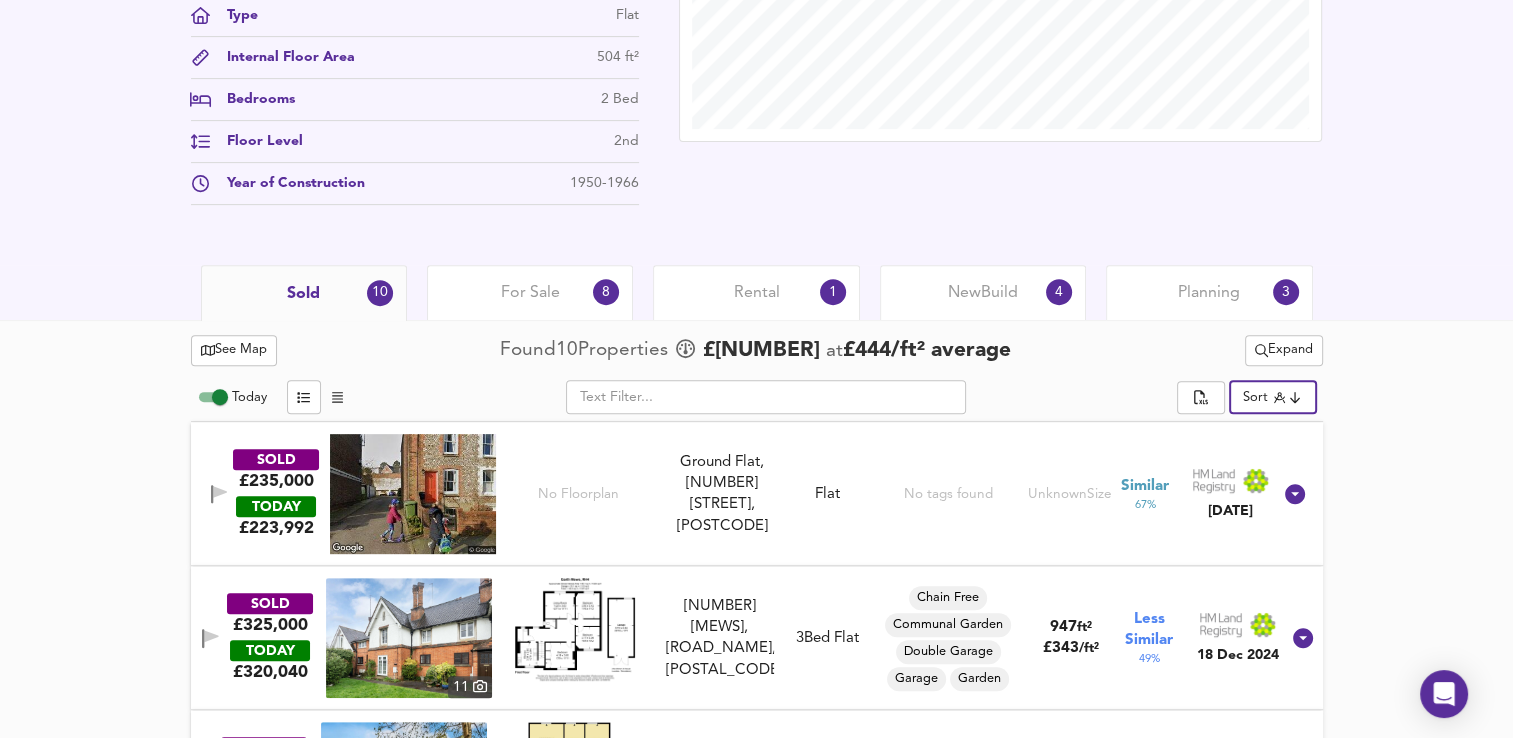 click on "Expand" at bounding box center (1284, 350) 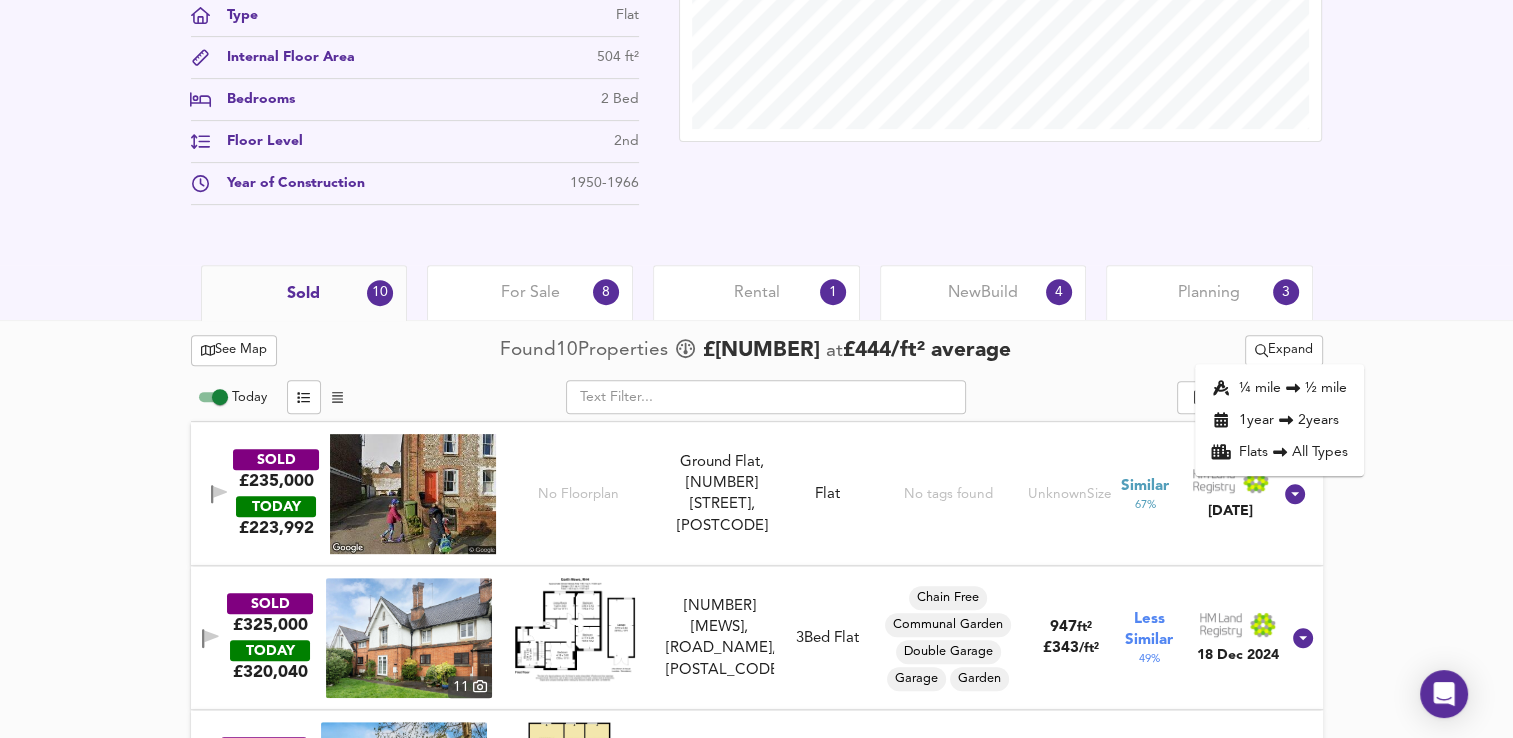 click on "See Map Found  [NUMBER]  Propert ies     £ [PRICE]   at  £ [PRICE] / ft²   average      Expand [NUMBER] mile [NUMBER] mile [NUMBER]  year [NUMBER]  years Flats All Types Today           ​       Sort   distancetocenter ​ SOLD £[PRICE]   TODAY  £ [PRICE] No Floorplan Ground Flat, [NUMBER] [STREET], [POSTCODE] Ground Flat, [NUMBER] [STREET], [POSTCODE] Flat No tags found Unknown  Size Similar [PERCENT] % [DAY] [MONTH] [YEAR] SOLD £[PRICE]   TODAY  £ [PRICE]   [NUMBER]    2 [BUILDING_NAME], [STREET], [POSTCODE] 2 [BUILDING_NAME], [STREET], [POSTCODE] [NUMBER]  Bed   Flat Chain Free Communal Garden Double Garage Garden [SIZE] ft² £ [PRICE] / ft² Less Similar [PERCENT] % [DAY] [MONTH] [YEAR] SOLD £[PRICE]   TODAY  £ [PRICE] No Floorplan [NUMBER] [BUILDING_NAME], [NUMBER] [STREET], [POSTCODE]" at bounding box center (756, 1096) 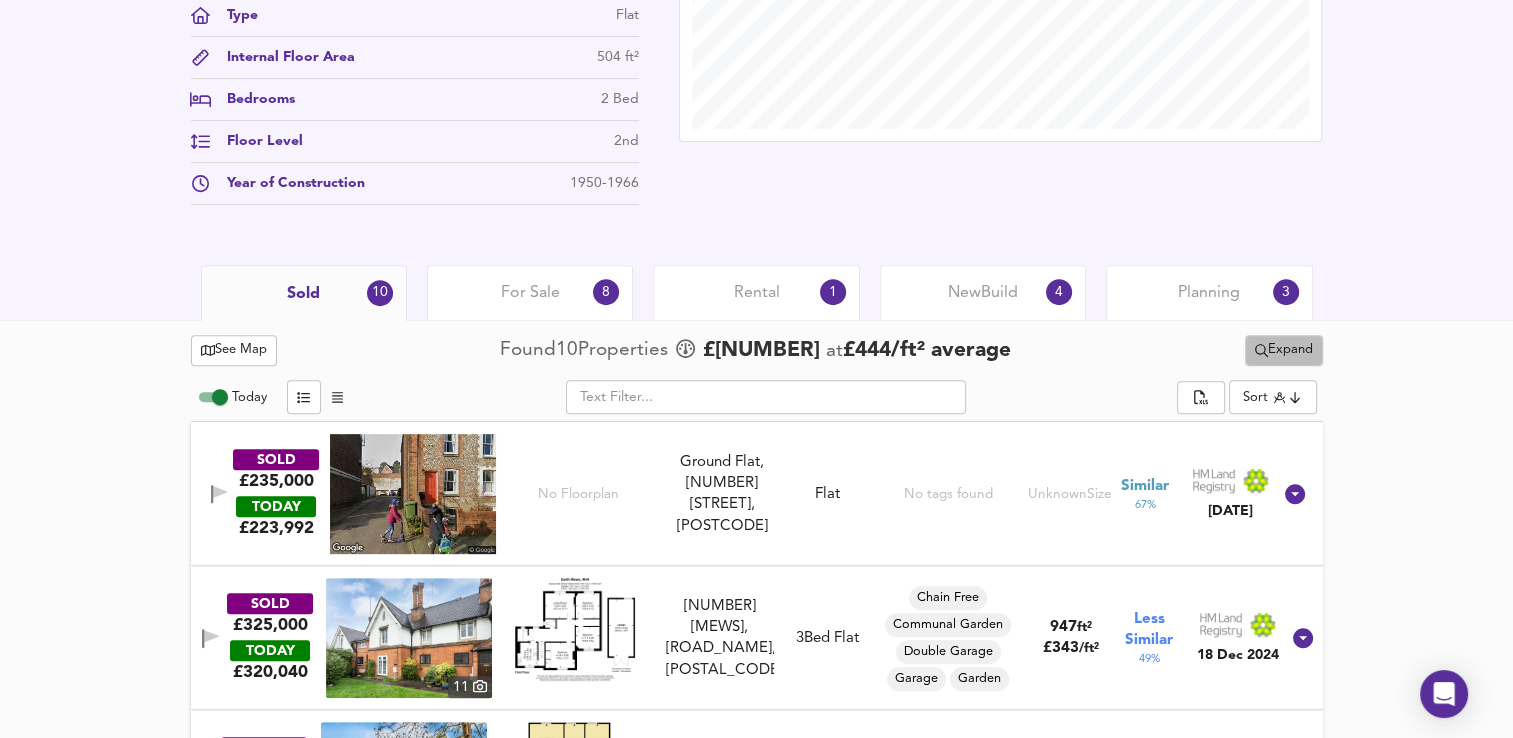 click on "Expand" at bounding box center (1284, 350) 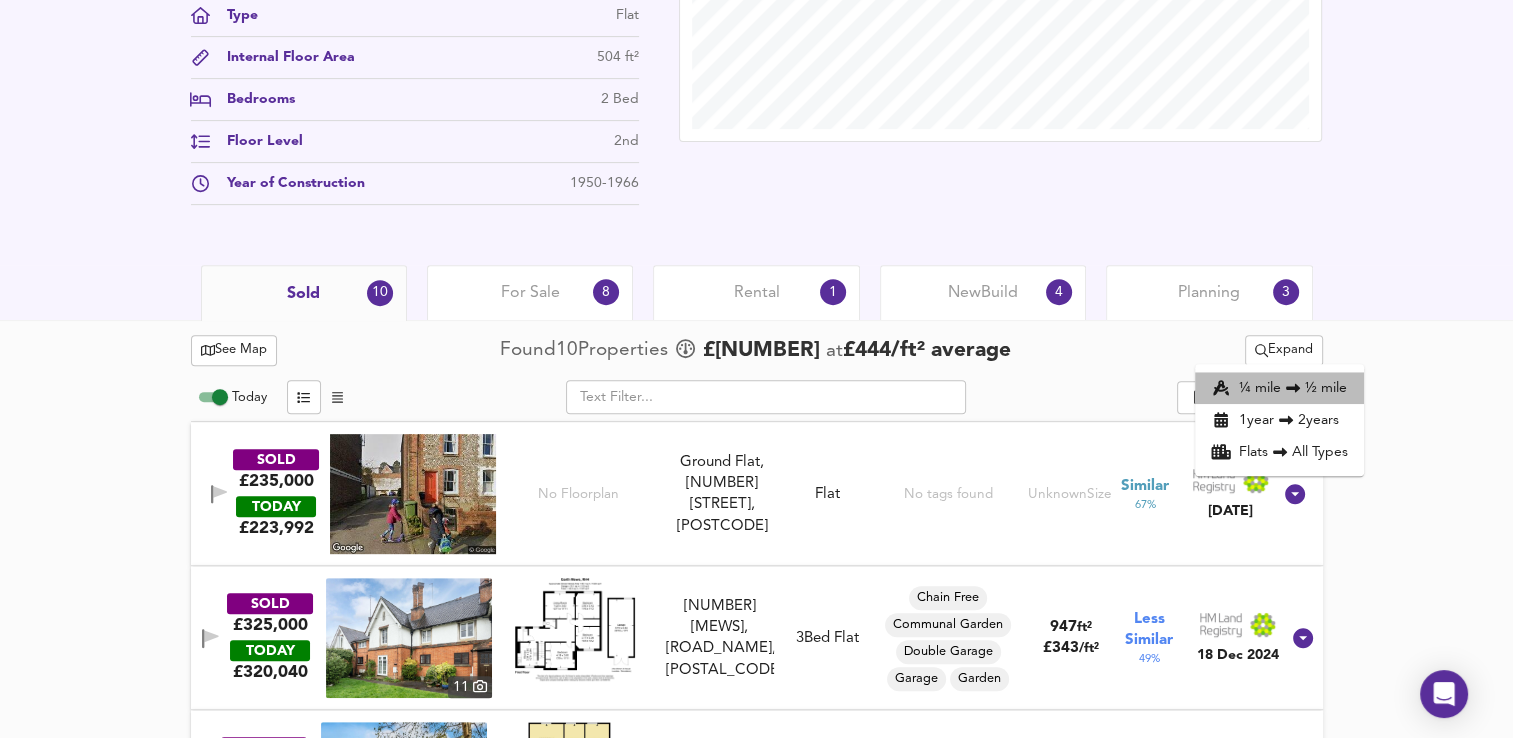click 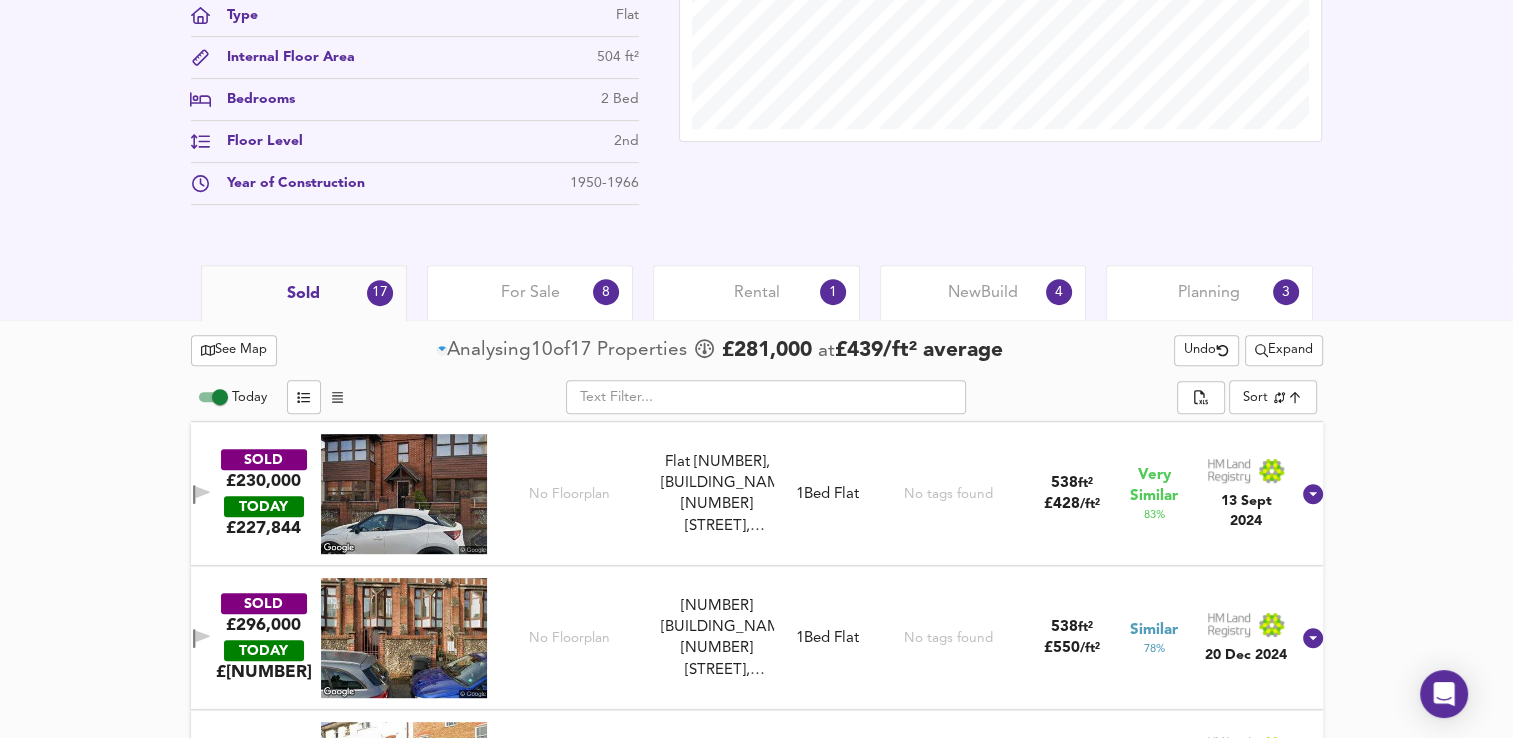 scroll, scrollTop: 1409, scrollLeft: 0, axis: vertical 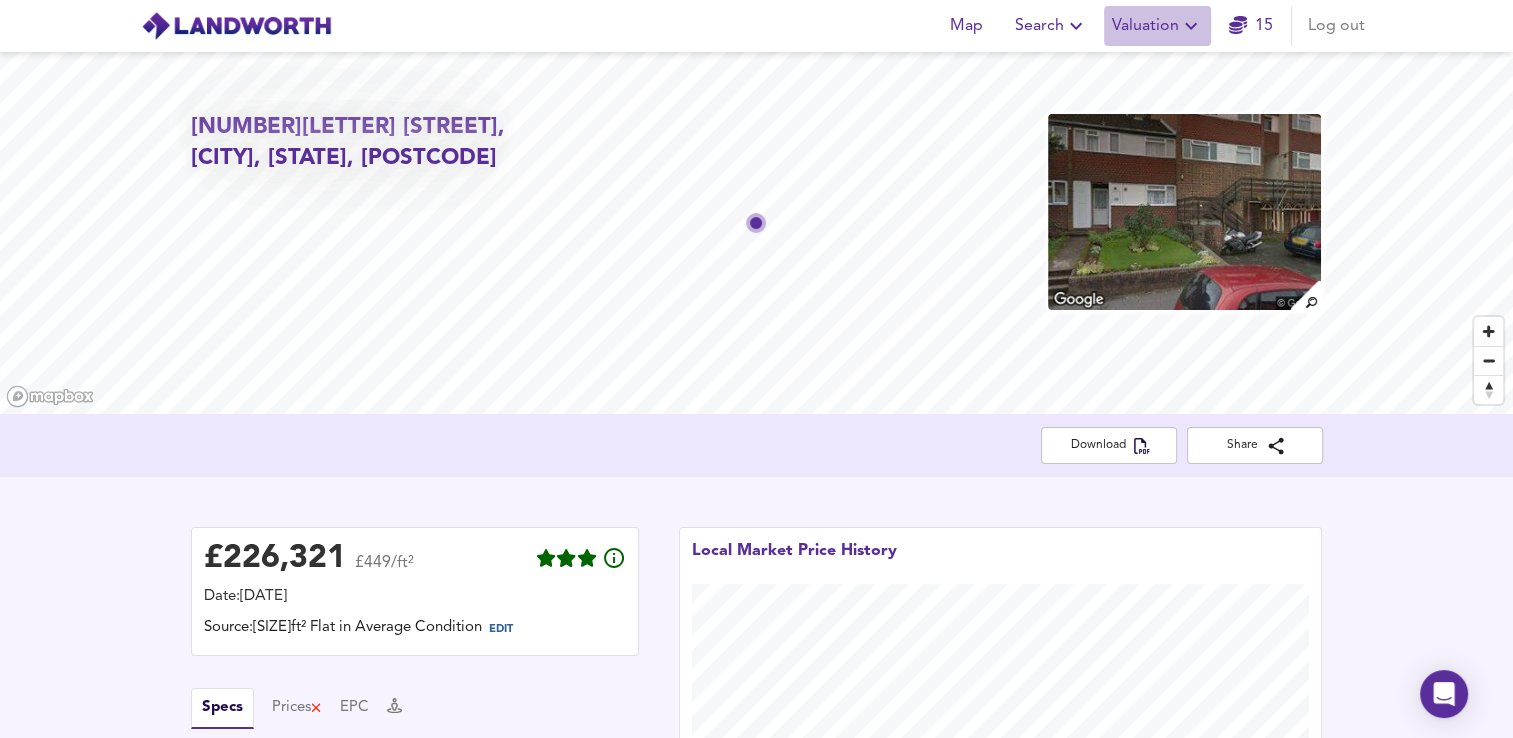 click 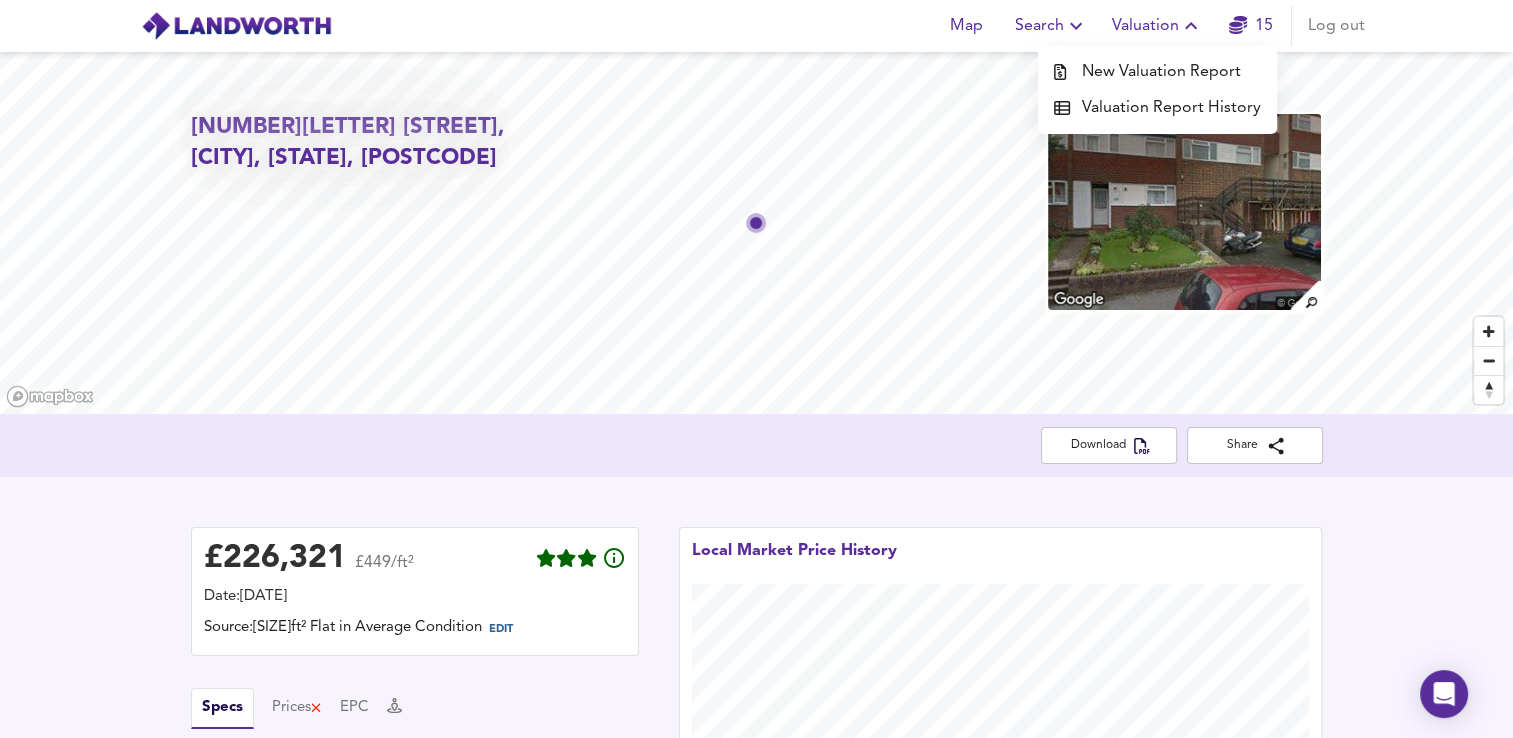 click on "New Valuation Report" at bounding box center [1157, 72] 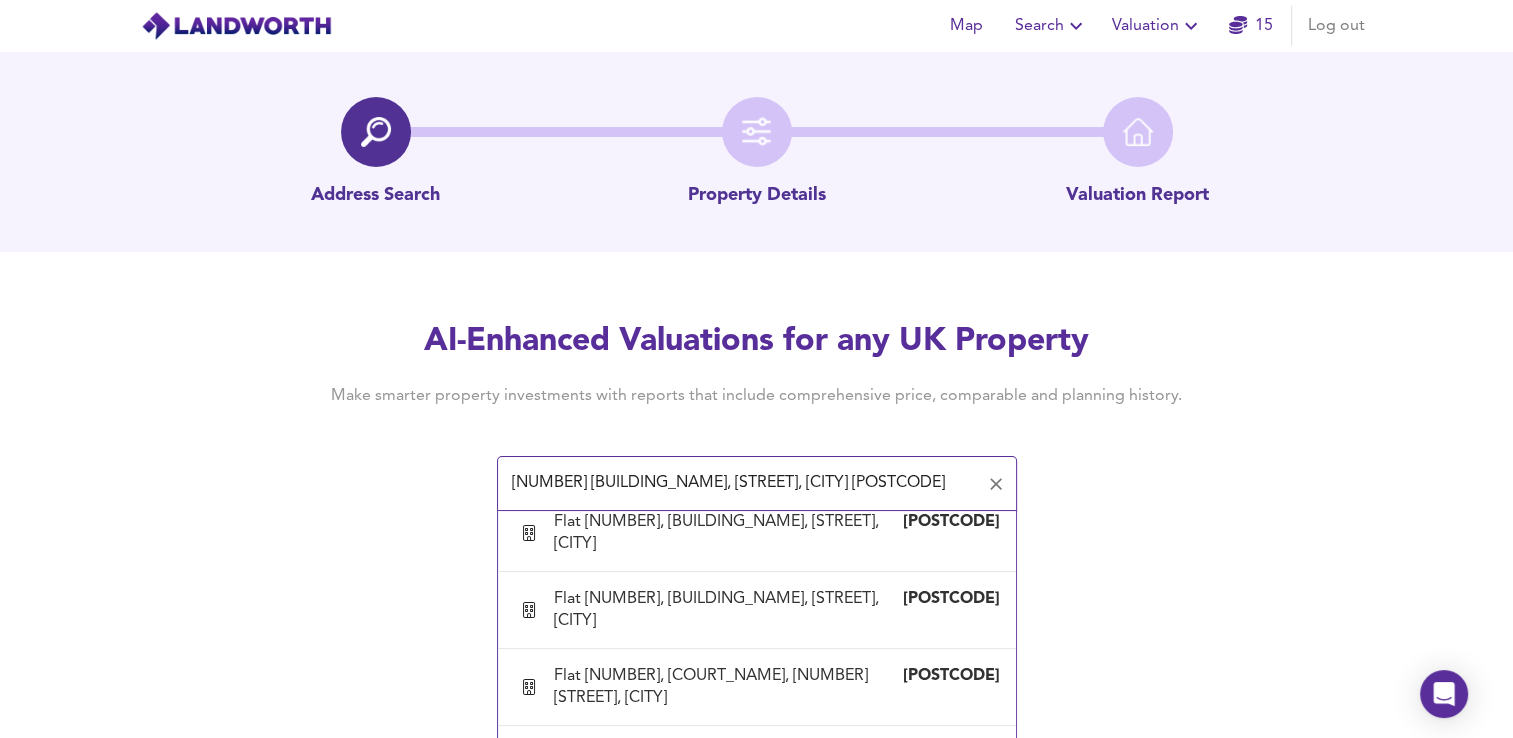 scroll, scrollTop: 715, scrollLeft: 0, axis: vertical 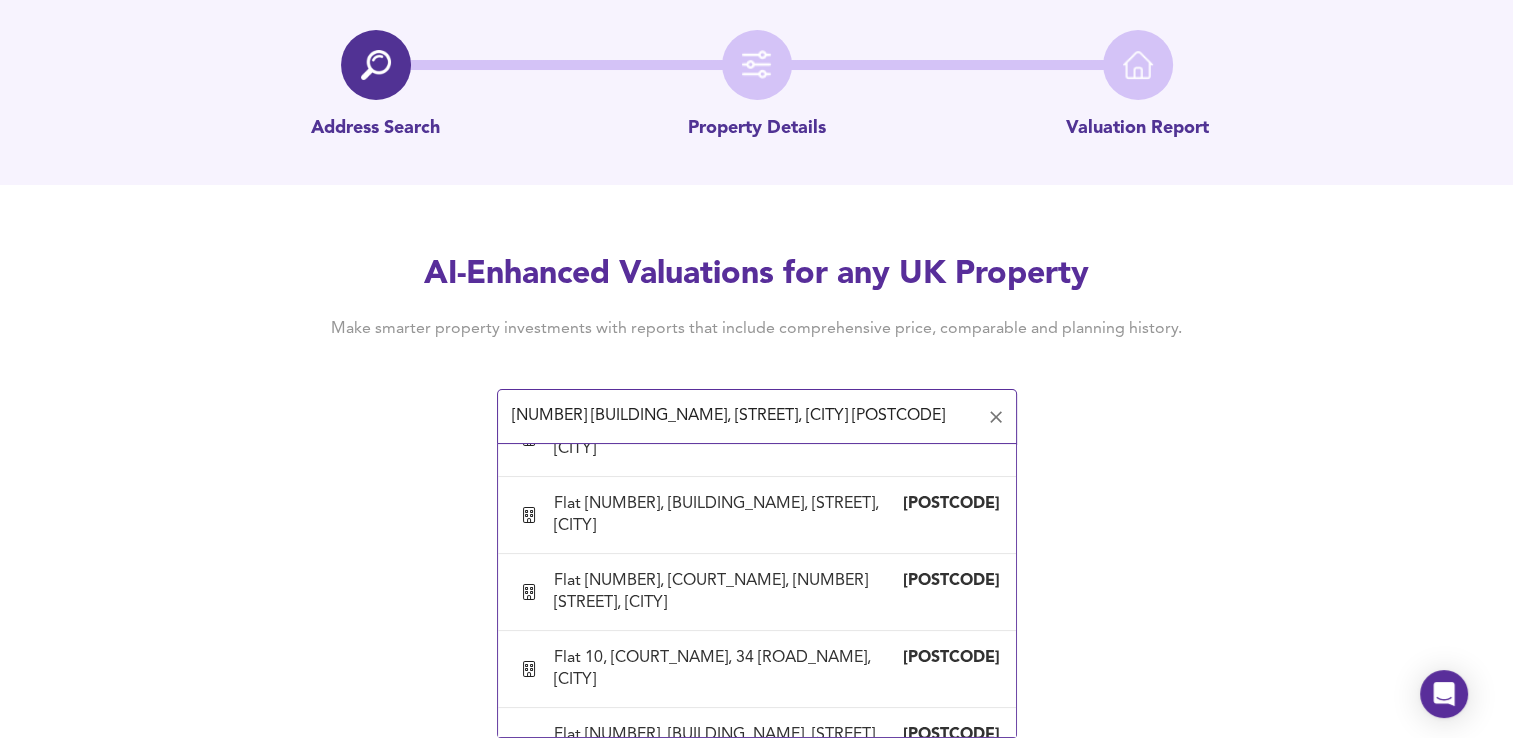 click on "Flat [NUMBER], [BUILDING_NAME], [STREET], [CITY]" at bounding box center (728, 900) 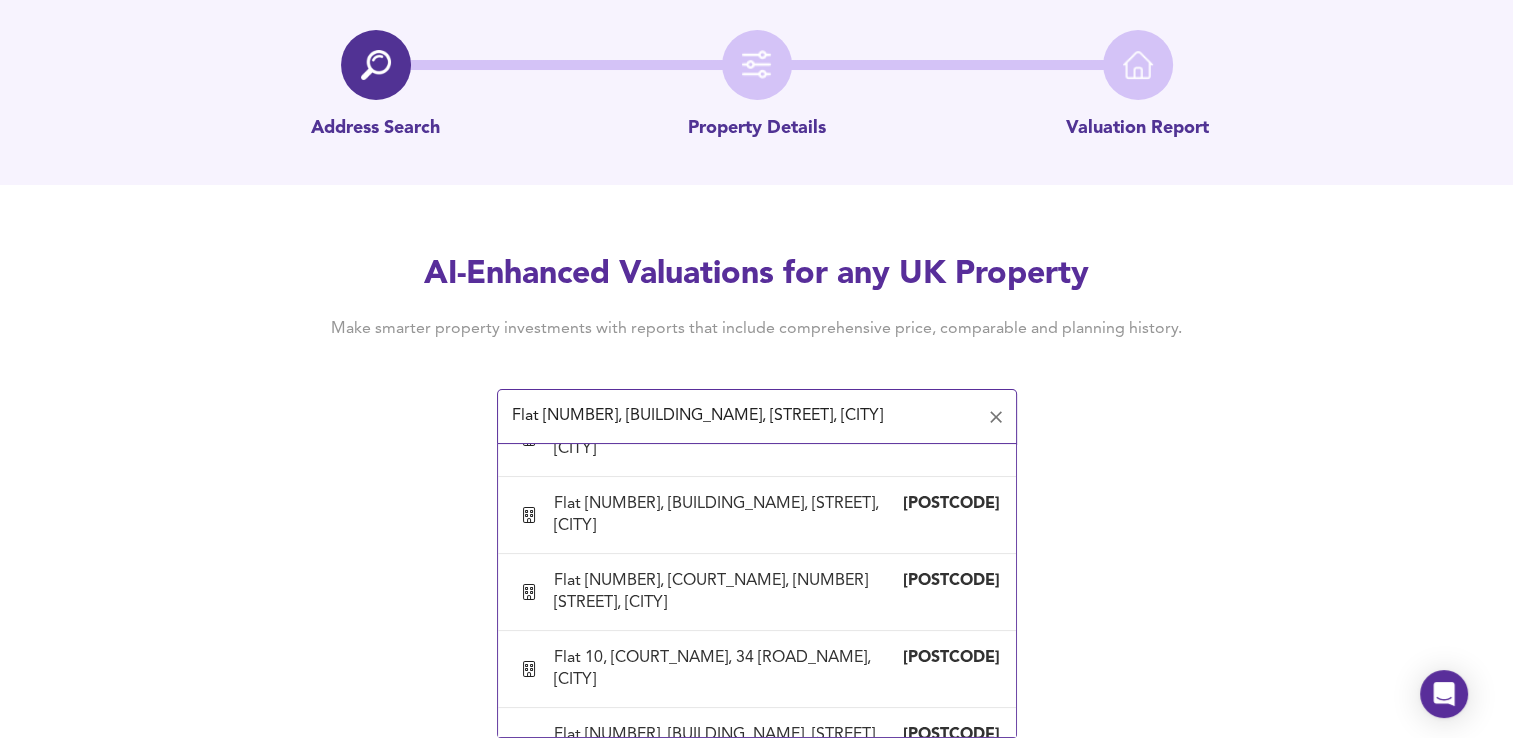 scroll, scrollTop: 0, scrollLeft: 0, axis: both 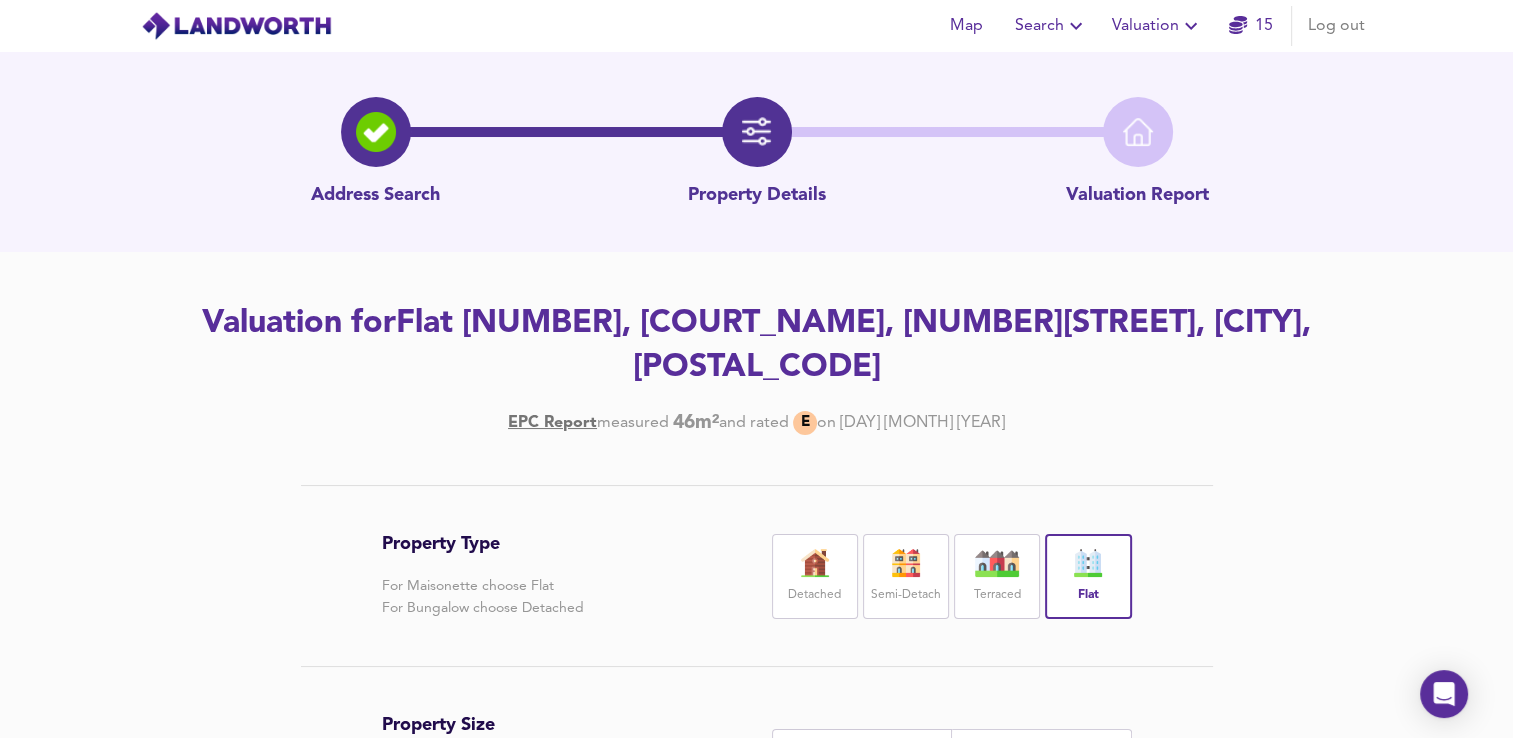 click on "495" at bounding box center [1023, 757] 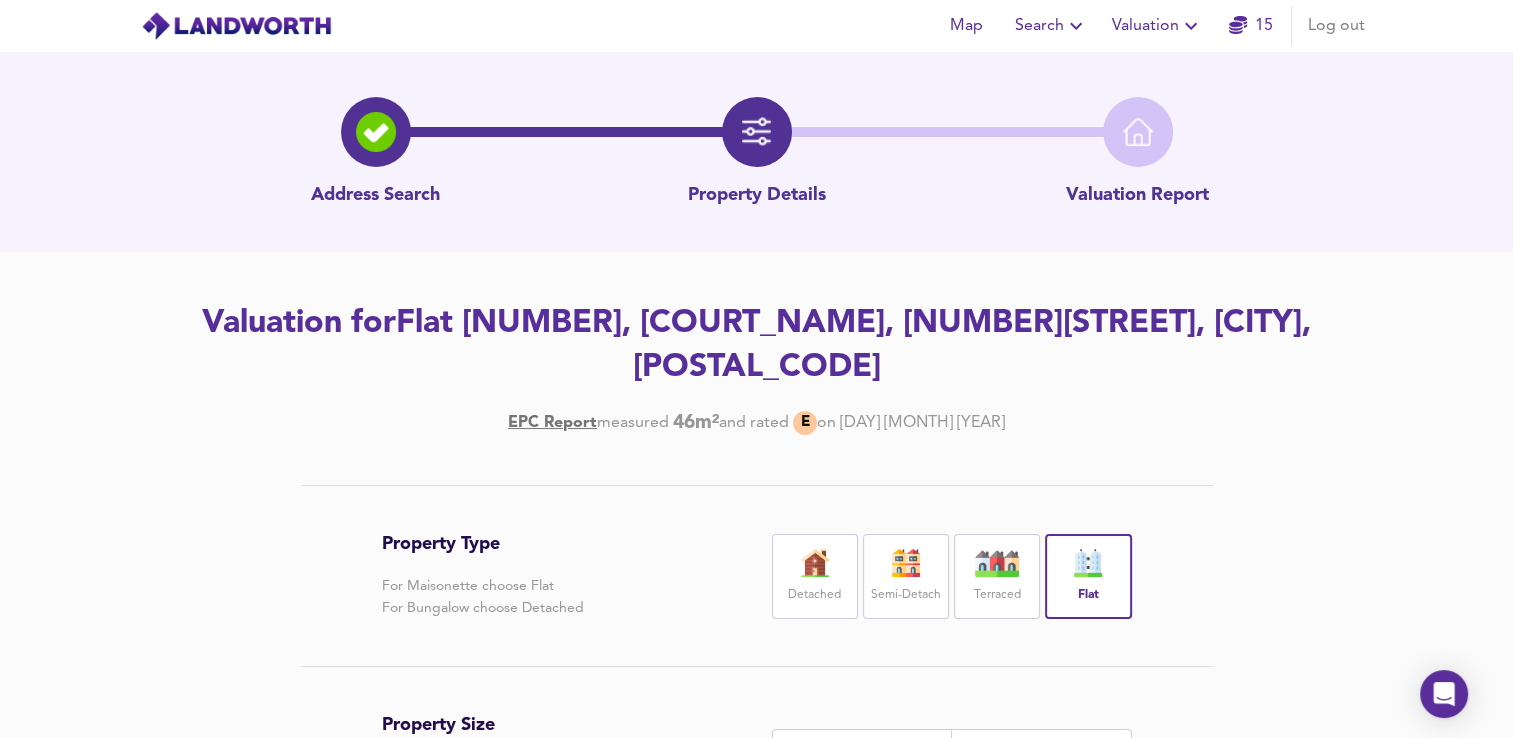 type on "5" 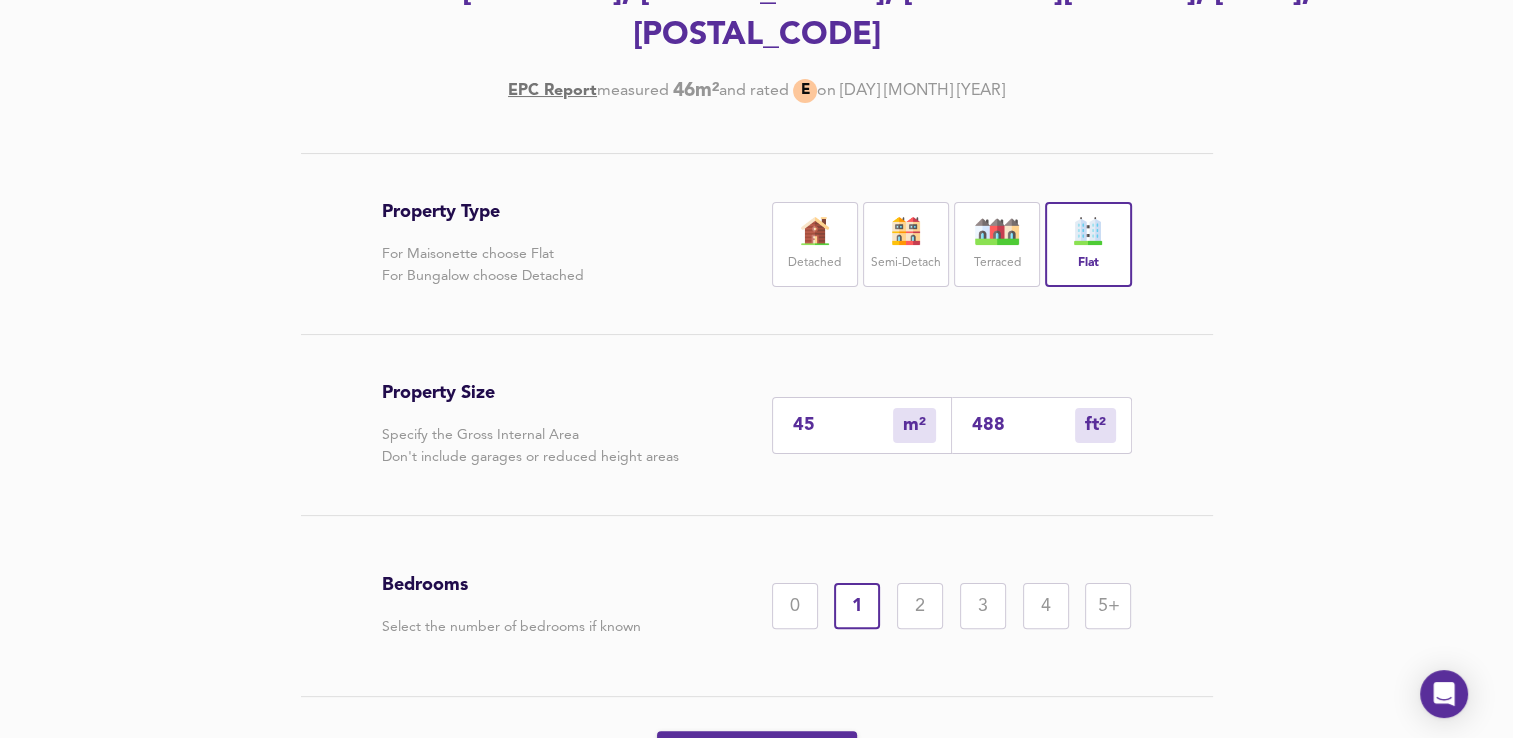 scroll, scrollTop: 376, scrollLeft: 0, axis: vertical 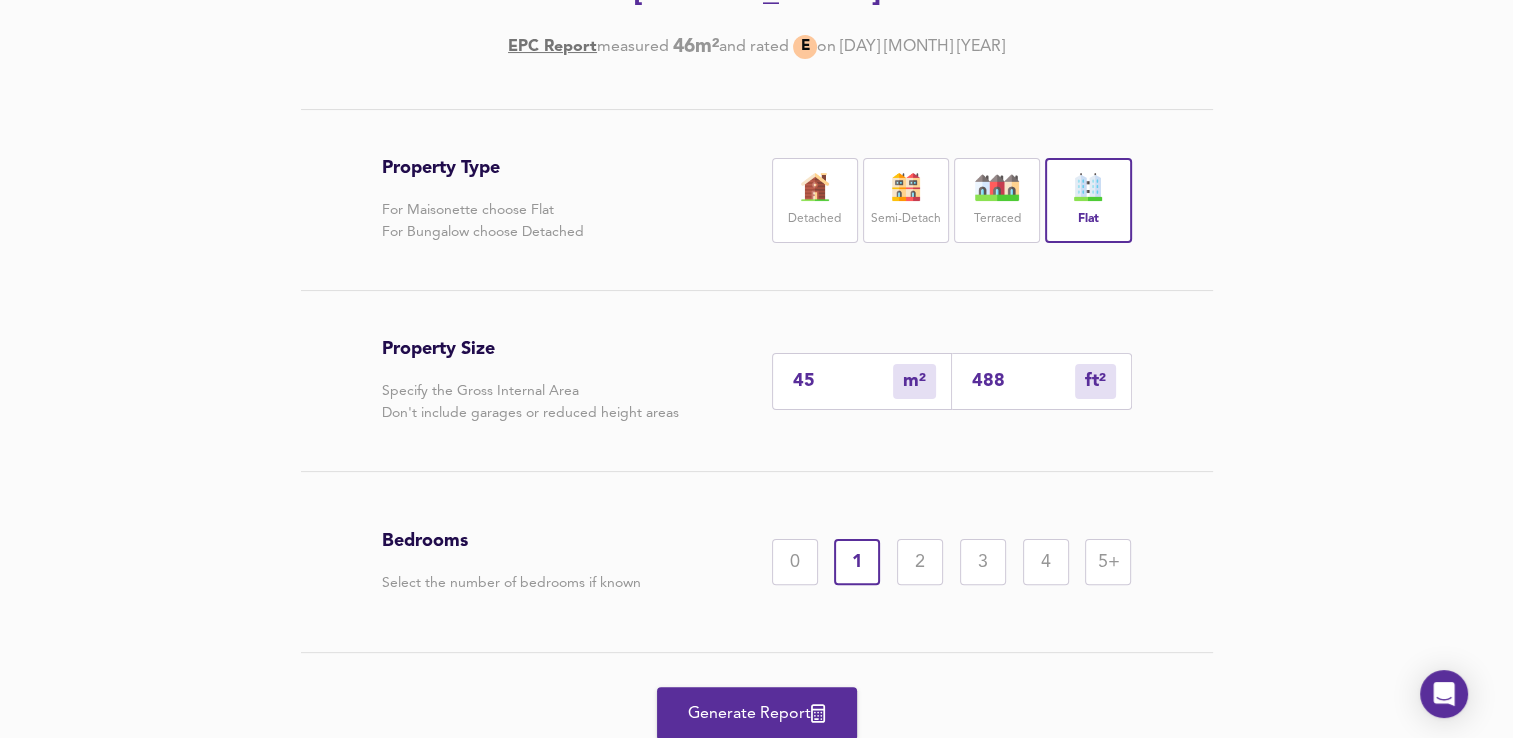 type on "488" 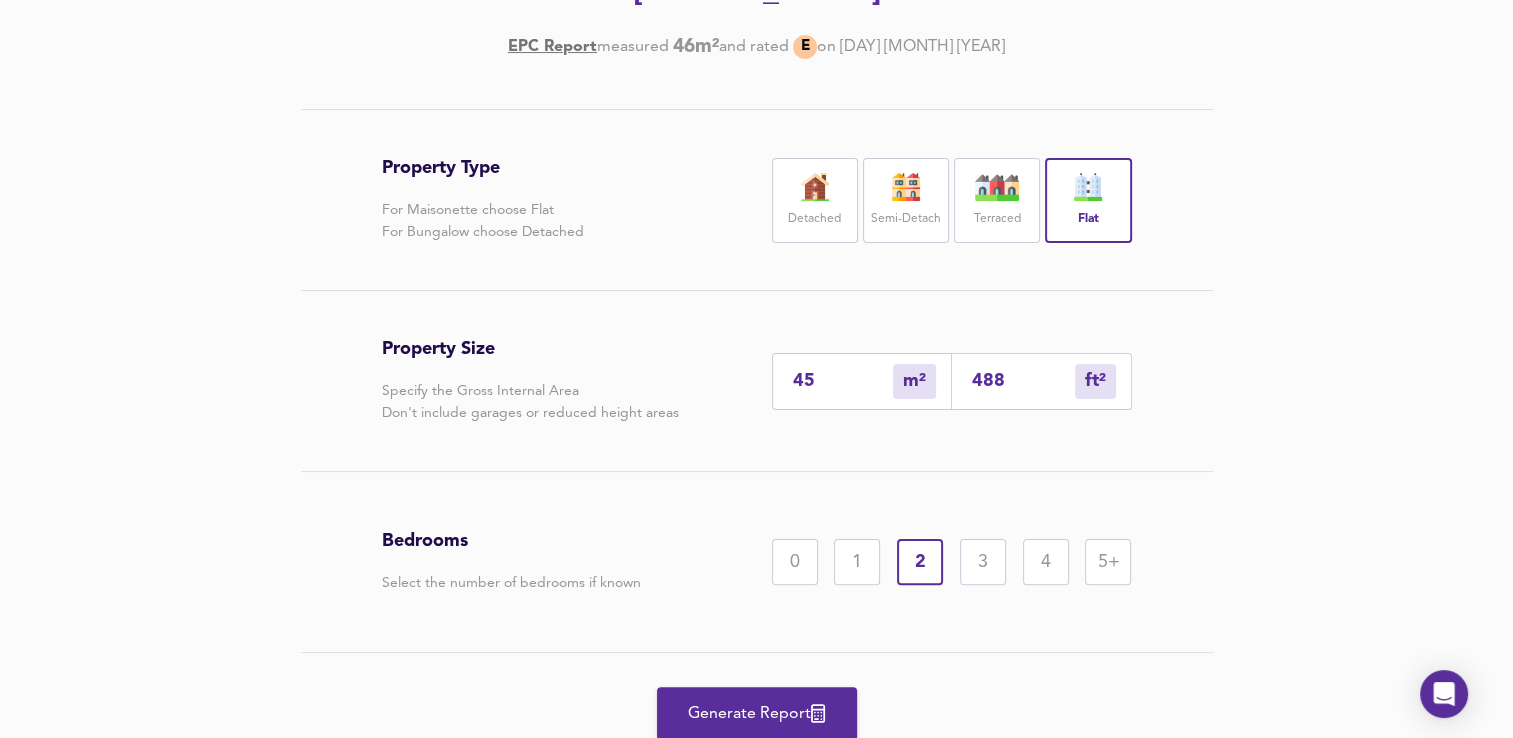 click on "Generate Report" at bounding box center (757, 714) 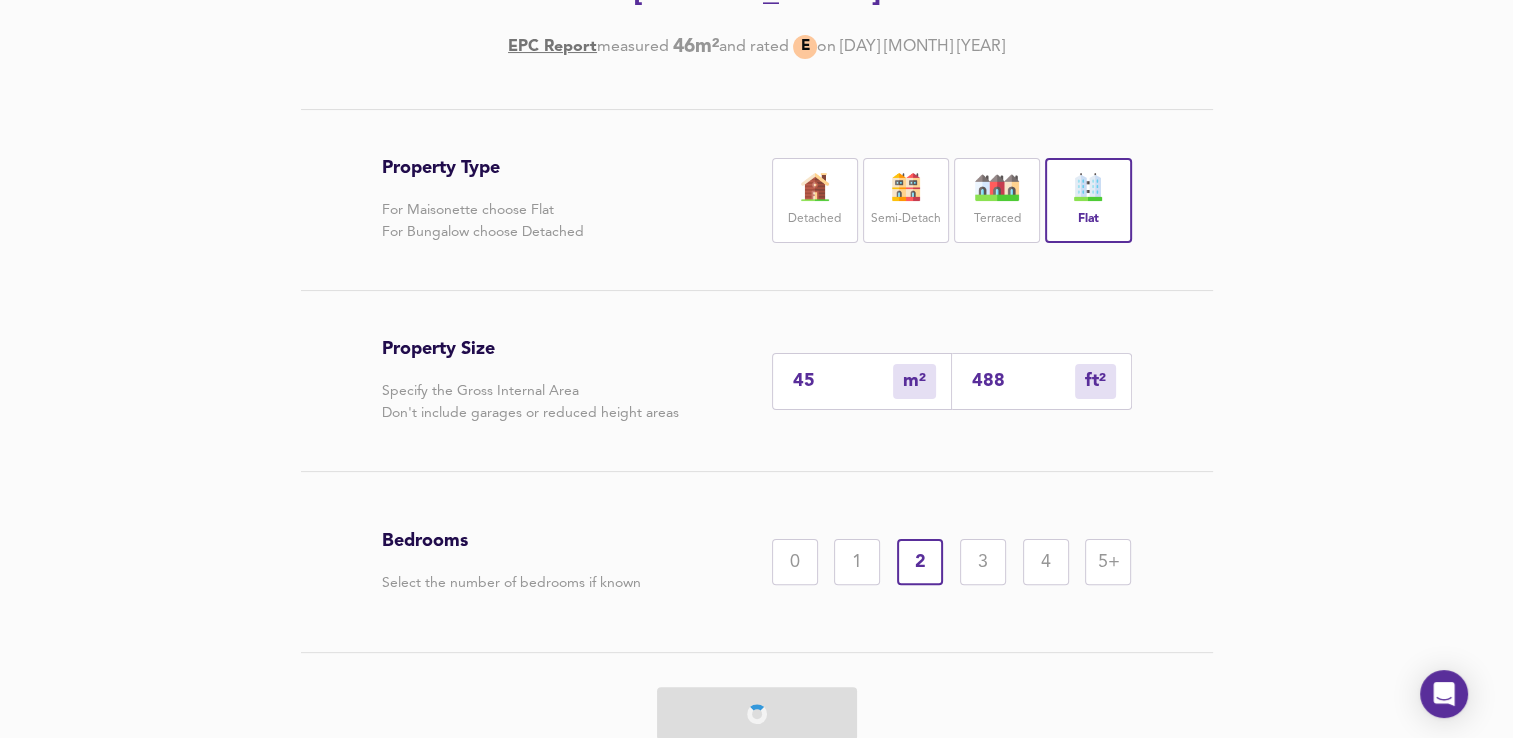 scroll, scrollTop: 0, scrollLeft: 0, axis: both 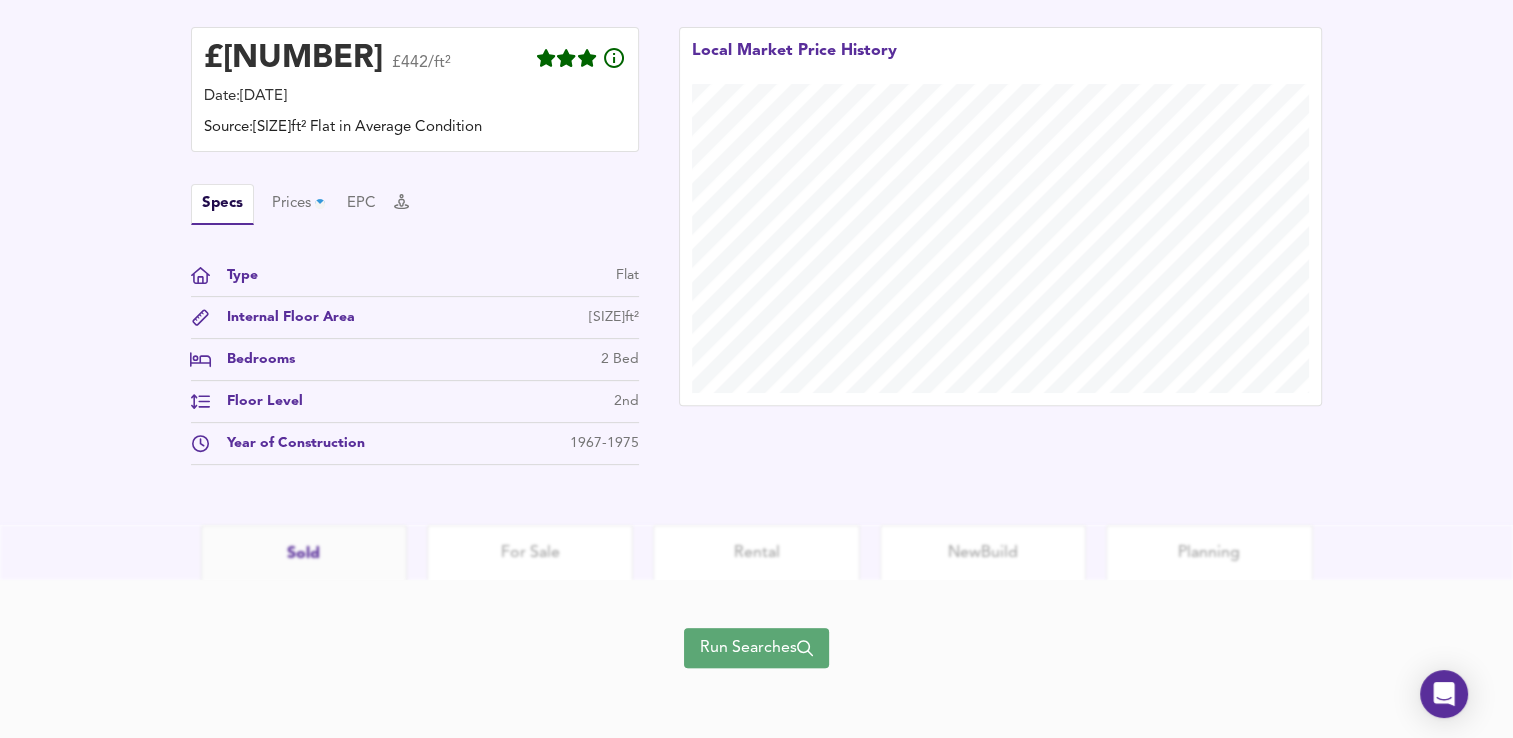 click on "Run Searches" at bounding box center [756, 648] 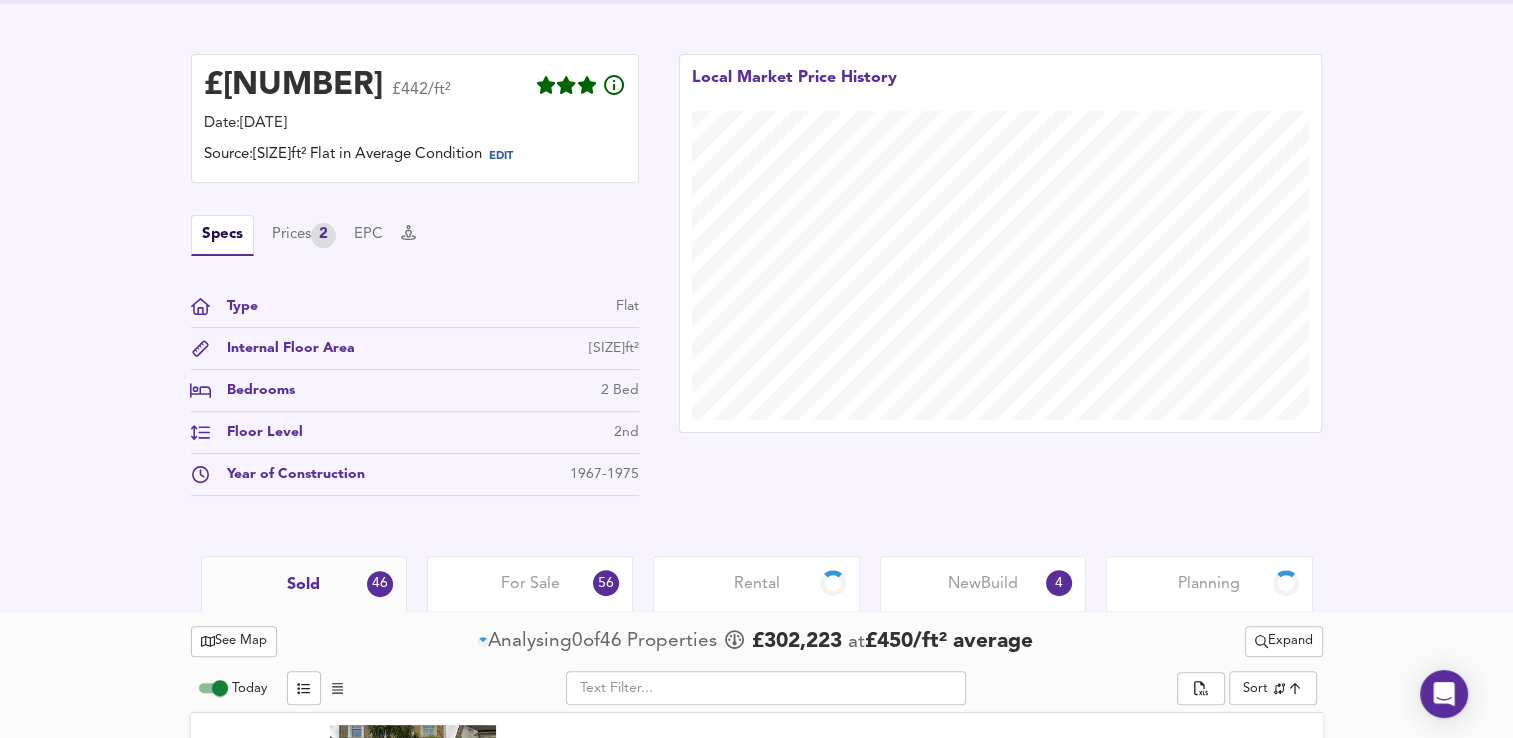 scroll, scrollTop: 500, scrollLeft: 0, axis: vertical 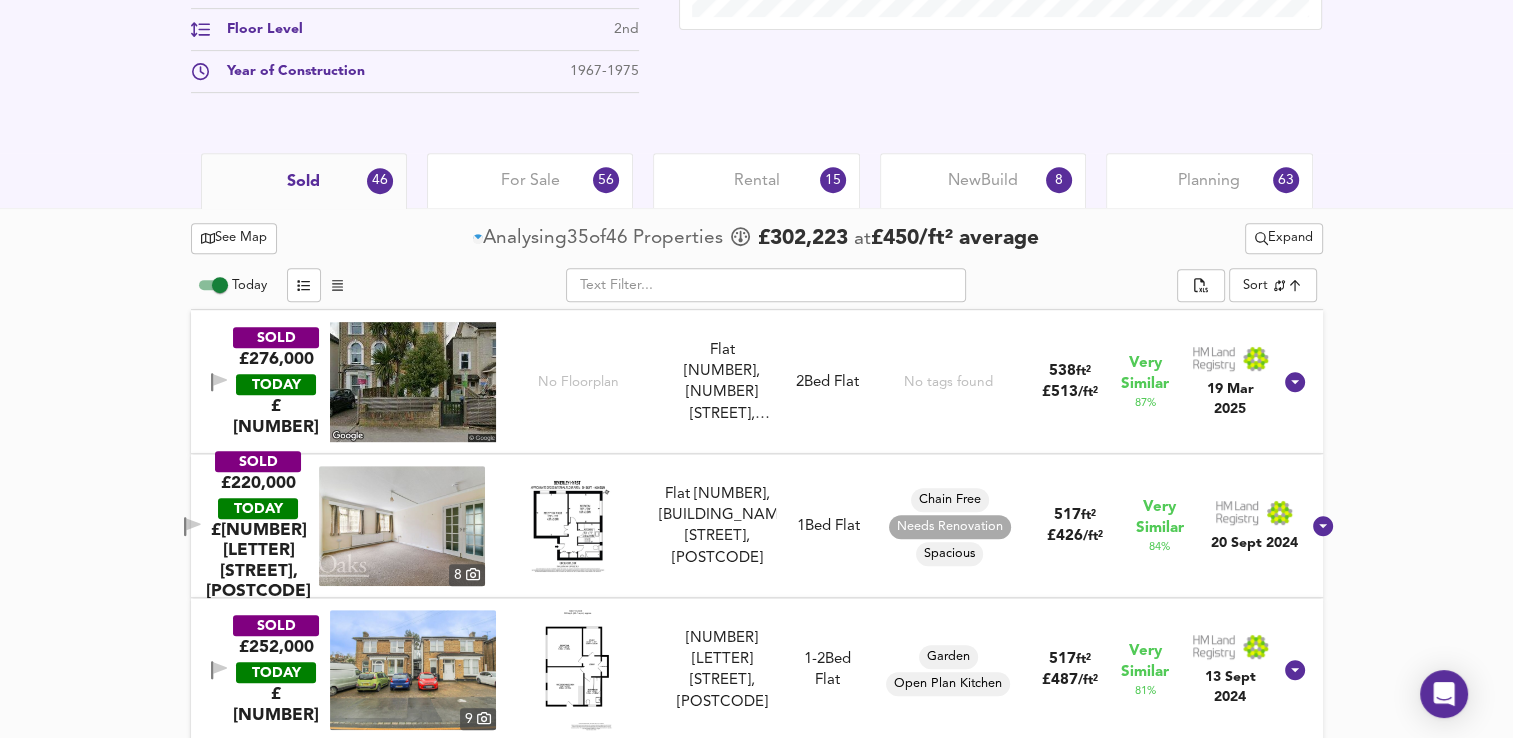 click on "Map Search Valuation    [NUMBER] Log out Flat [NUMBER], [BUILDING_NAME], [STREET], [CITY], [POSTCODE] Download Share £ [PRICE]   £[PRICE]/ft²   Date:  [DAY] [MONTH] [YEAR] Source: [SIZE]ft² Flat in Average Condition EDIT Specs Prices   [NUMBER] EPC Type Flat Internal Floor Area [SIZE] ft² Bedrooms [NUMBER] Bed Floor Level [NUMBER]nd Year of Construction [YEAR]-[YEAR]   Local Market Price History   Sold [NUMBER] For Sale [NUMBER] Rental [NUMBER] New  Build [NUMBER] Planning [NUMBER]   See Map   Analysing  [NUMBER]  of  [NUMBER]   Propert ies     £ [PRICE]   at  £ [PRICE] / ft²   average      Expand Today           ​       Sort   similarityscore ​ SOLD £[PRICE]   TODAY  £ [PRICE] No Floorplan Flat [NUMBER], [NUMBER] [STREET], [POSTCODE] Flat [NUMBER], [NUMBER] [STREET], [POSTCODE] [NUMBER]  Bed   Flat No tags found [SIZE] ft² £ [PRICE] / ft² Very Similar [PERCENT] % [MONTH] [DAY] [YEAR] SOLD £[PRICE]   TODAY  £ [PRICE]   [NUMBER]    Flat [NUMBER], [STREET], [POSTCODE] Flat [NUMBER], [STREET], [POSTCODE] [NUMBER]  Bed   Flat Chain Free Needs Renovation Spacious [SIZE] ft² £ [PRICE] / ft² [PERCENT] %" at bounding box center (756, -507) 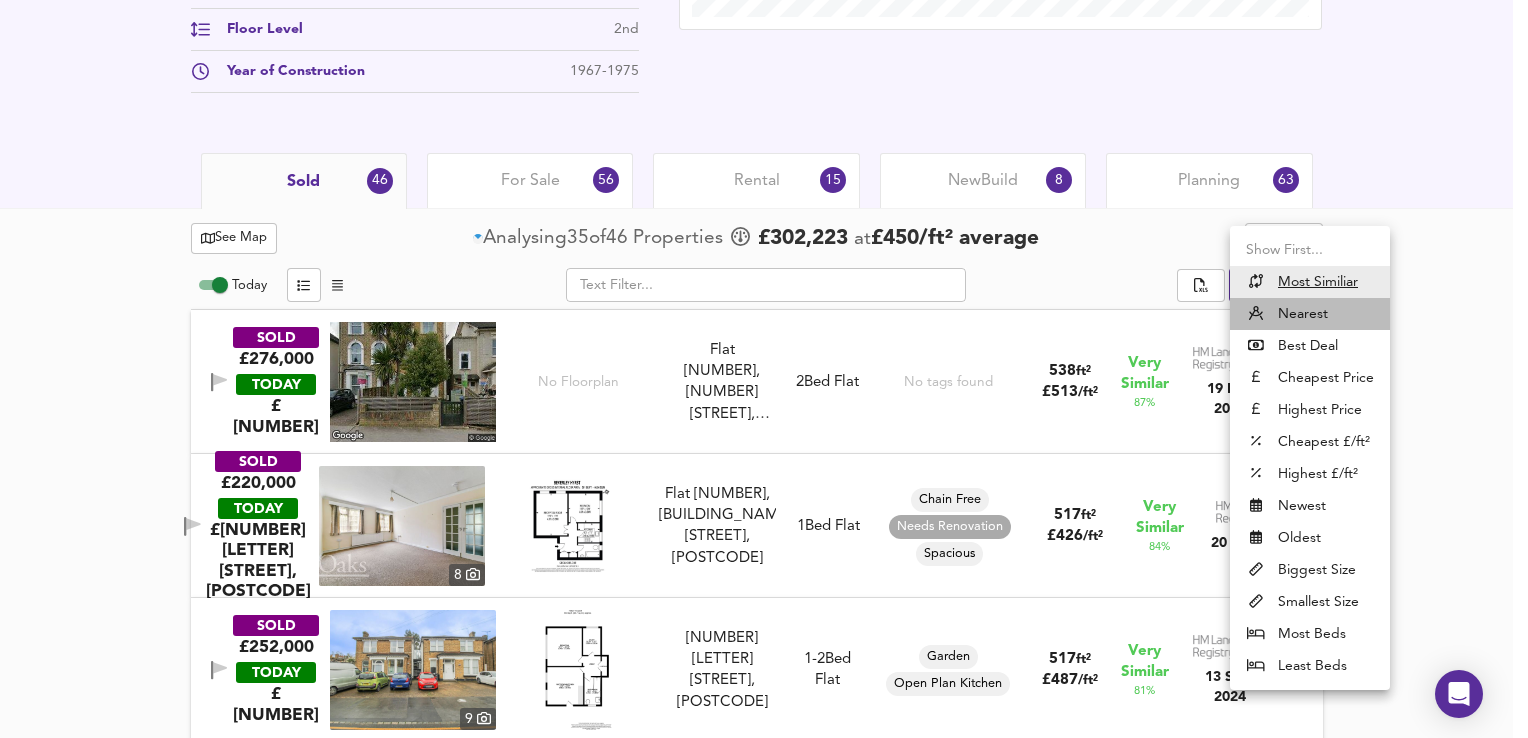 click on "Nearest" at bounding box center [1310, 314] 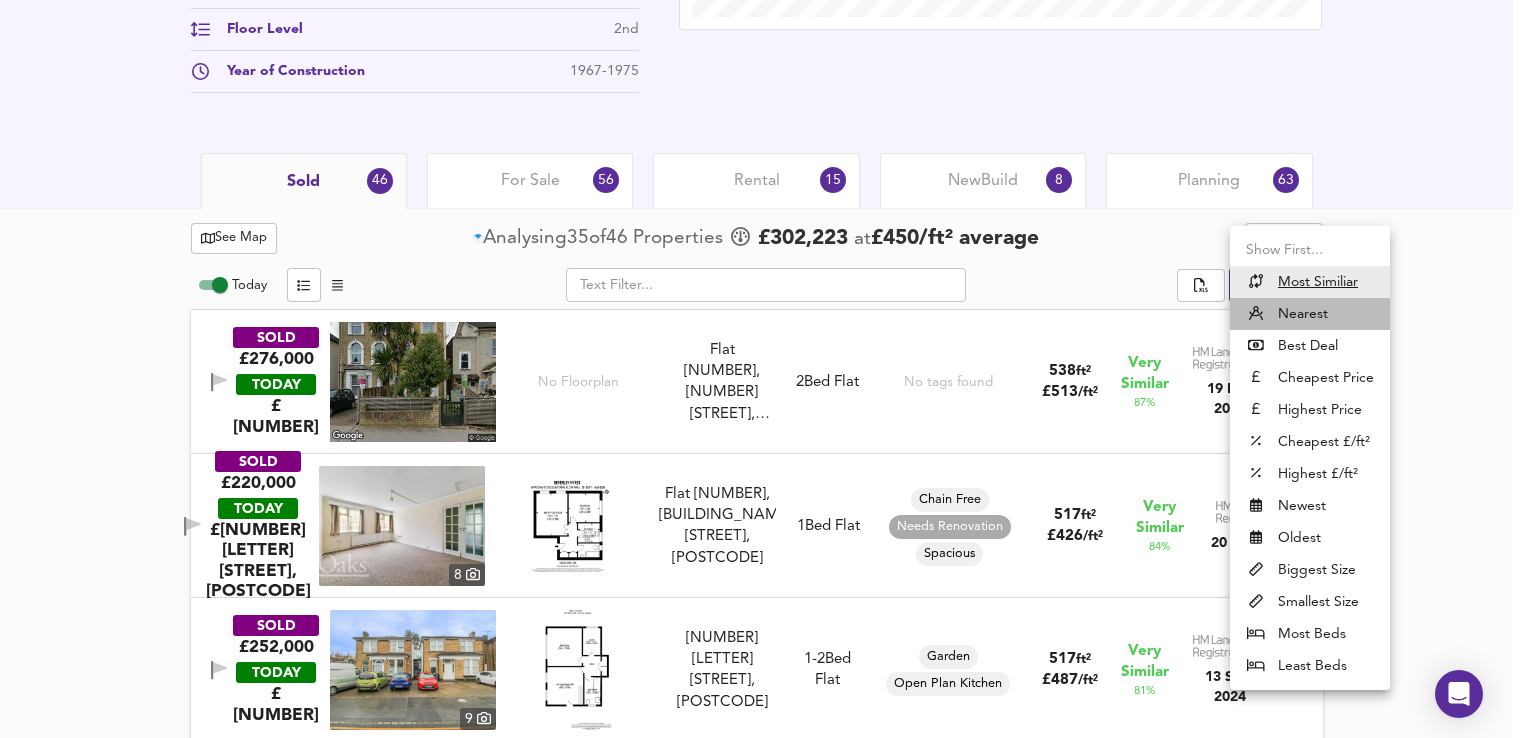 type on "distancetocenter" 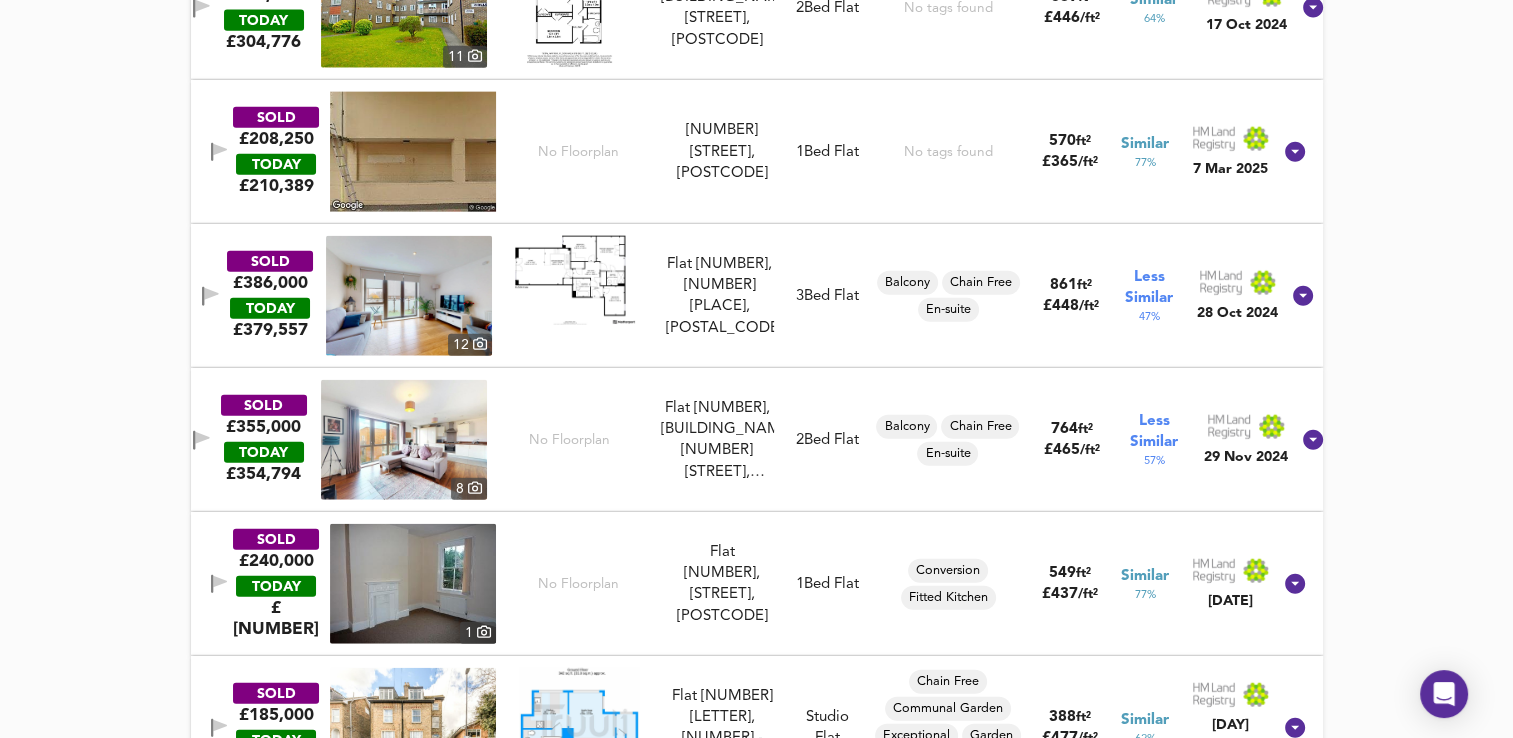 scroll, scrollTop: 4416, scrollLeft: 0, axis: vertical 